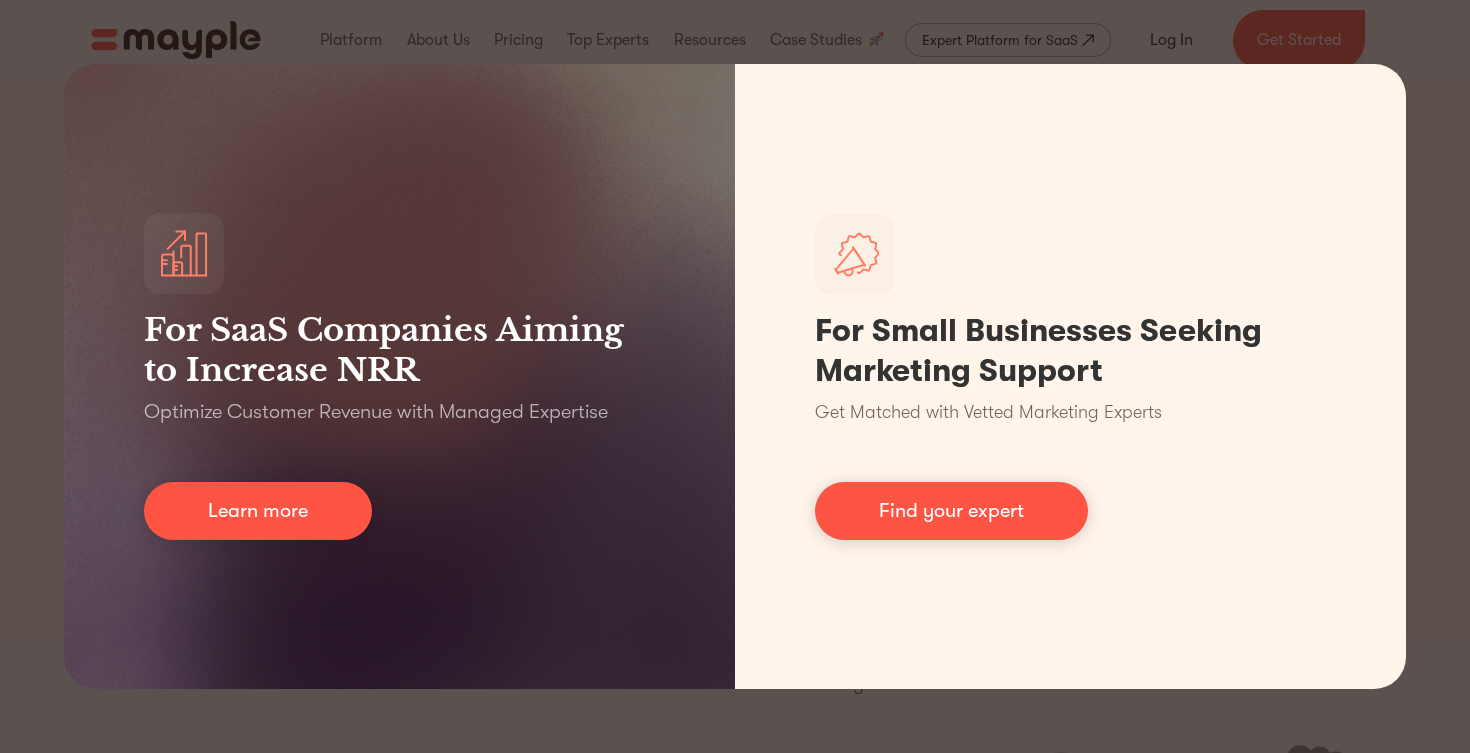 scroll, scrollTop: 0, scrollLeft: 0, axis: both 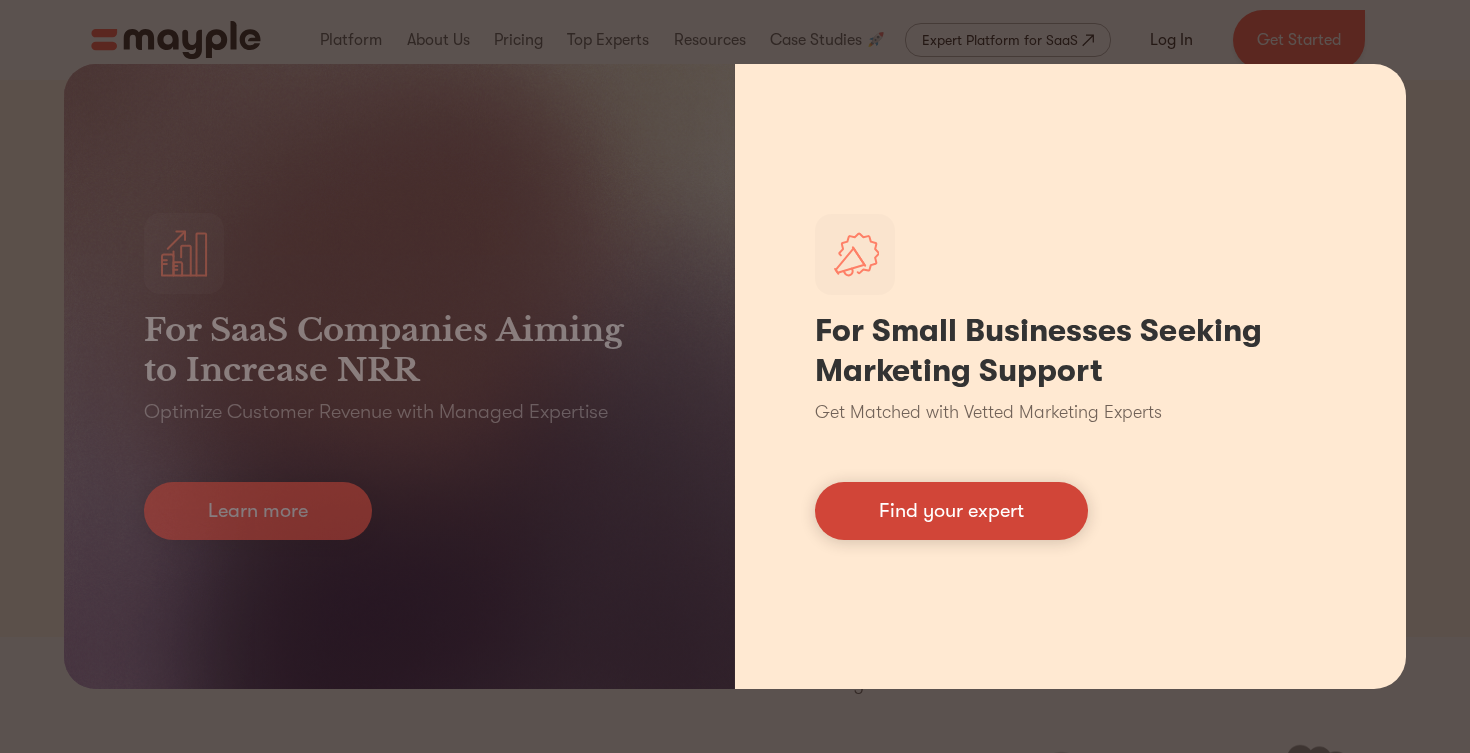 click on "Find your expert" at bounding box center (951, 511) 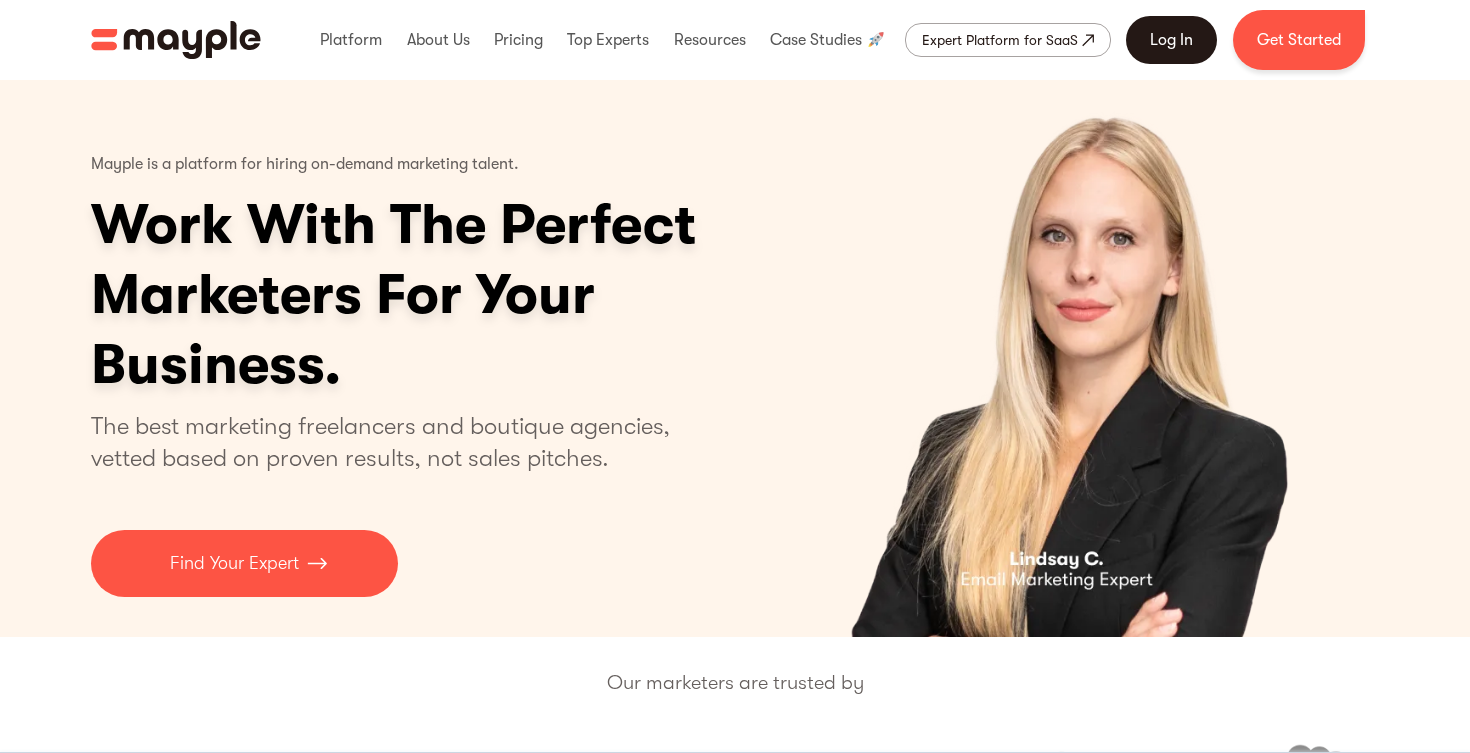 click on "Log In" at bounding box center [1171, 40] 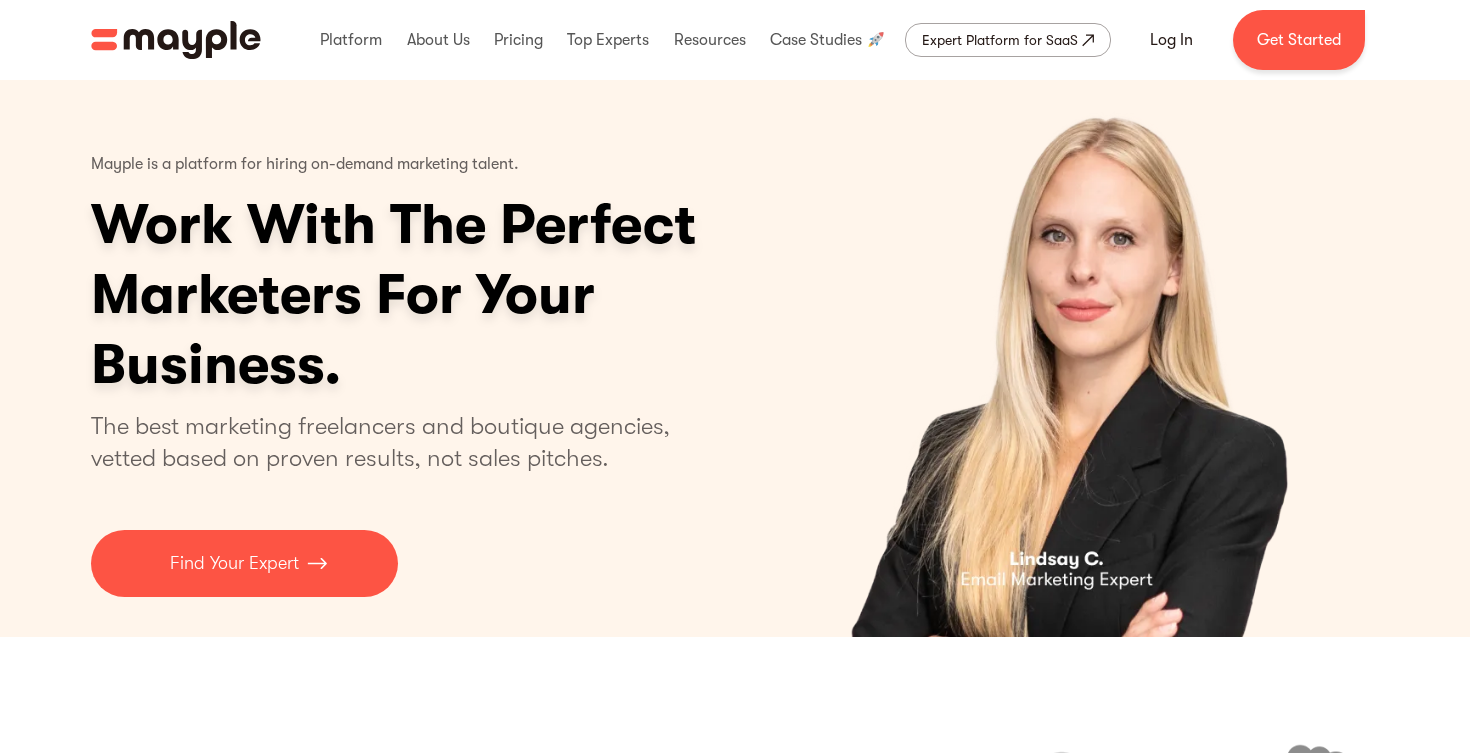 scroll, scrollTop: 0, scrollLeft: 0, axis: both 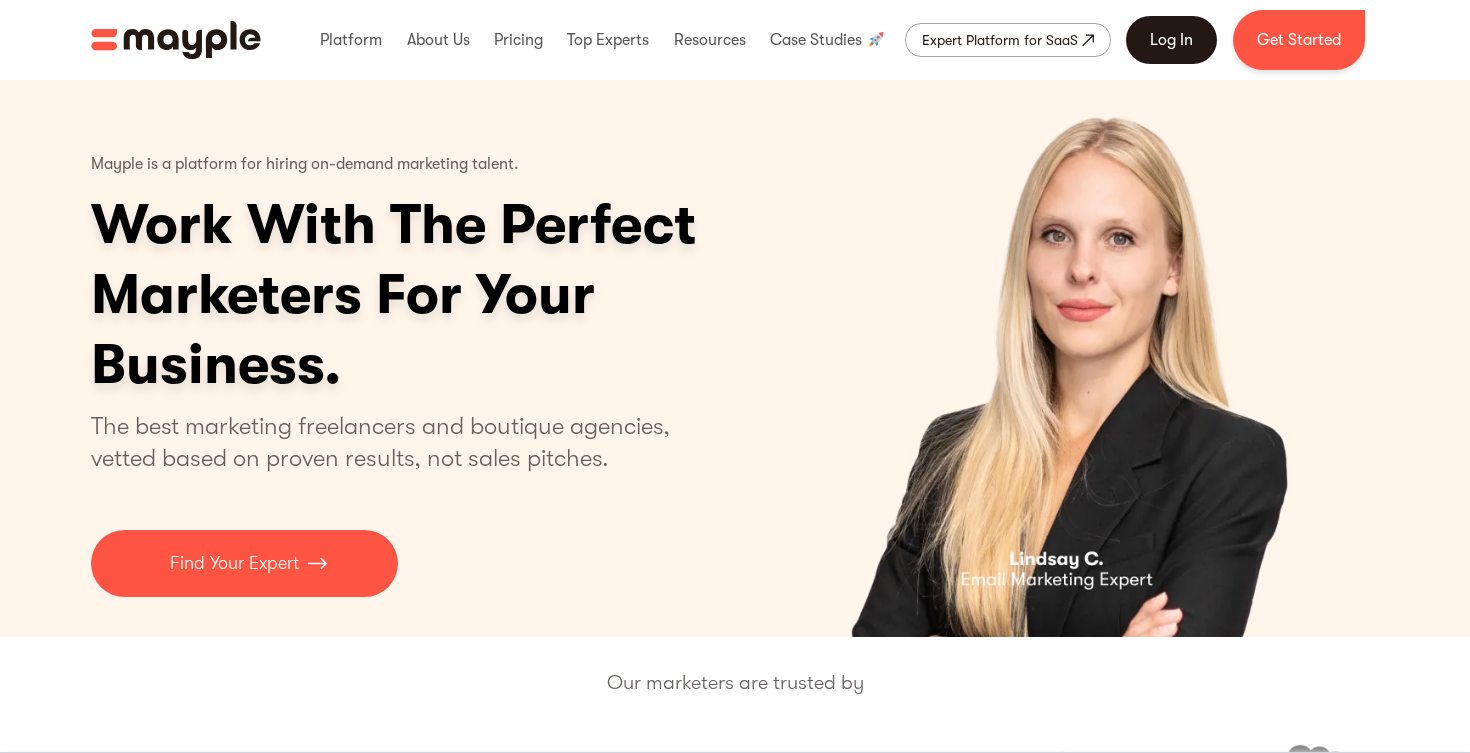 click on "Log In" at bounding box center [1171, 40] 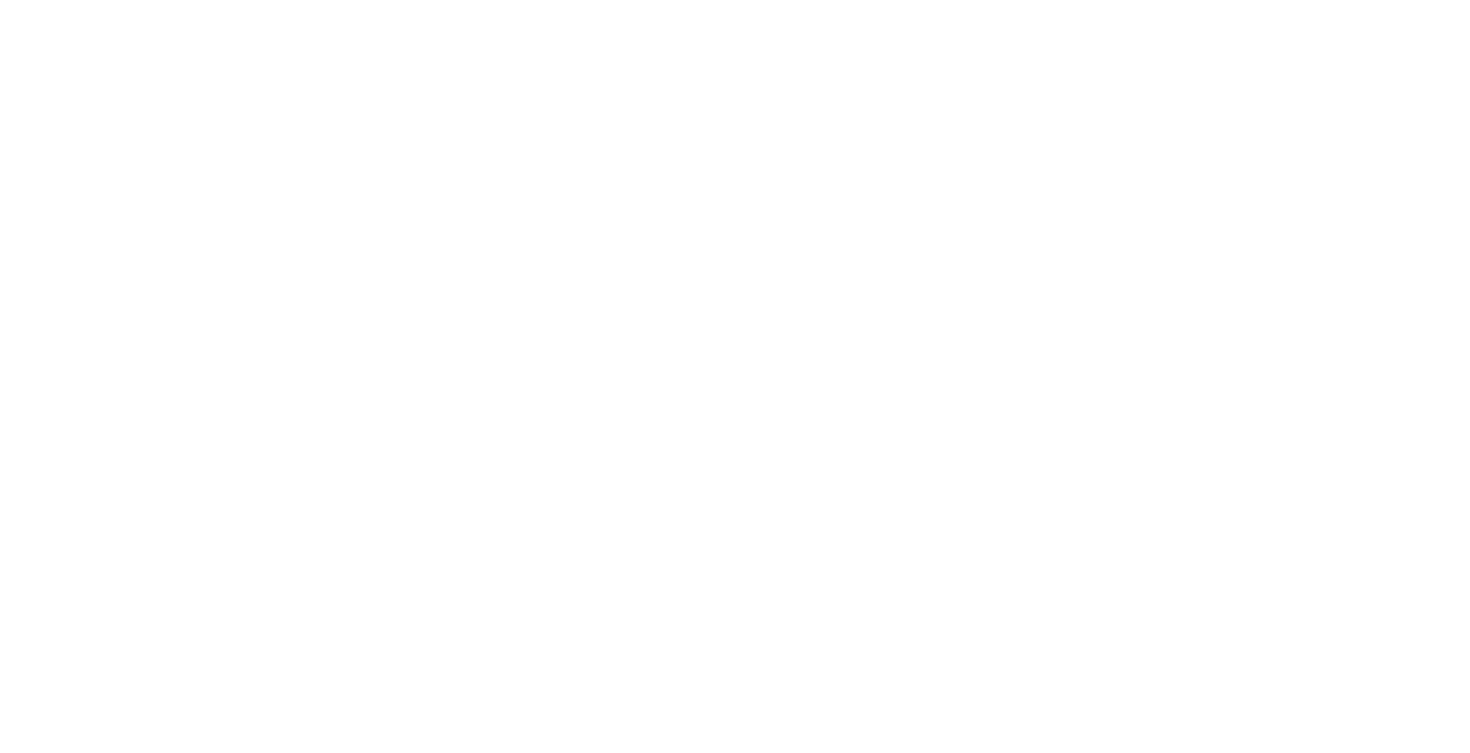 scroll, scrollTop: 0, scrollLeft: 0, axis: both 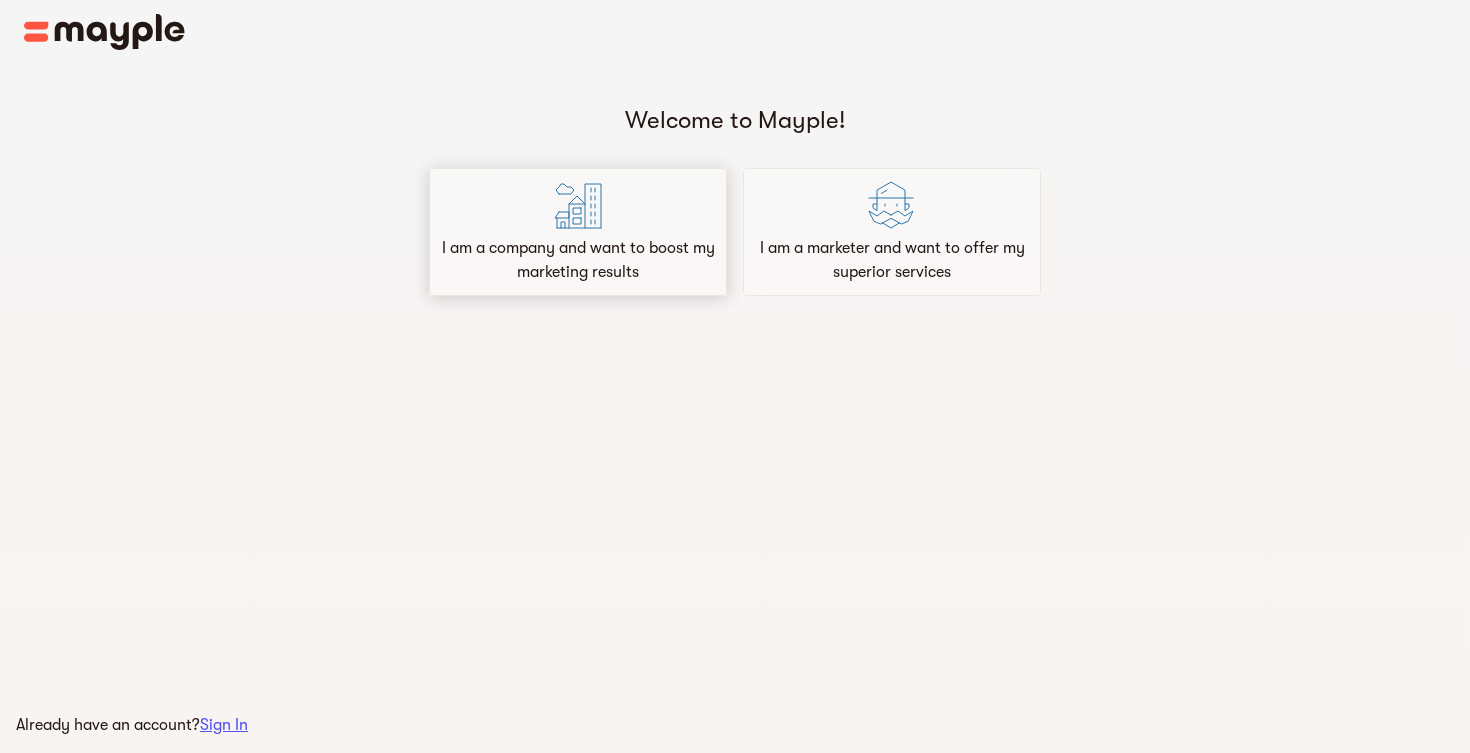 click on "I am a company and want to boost my marketing results" at bounding box center (578, 232) 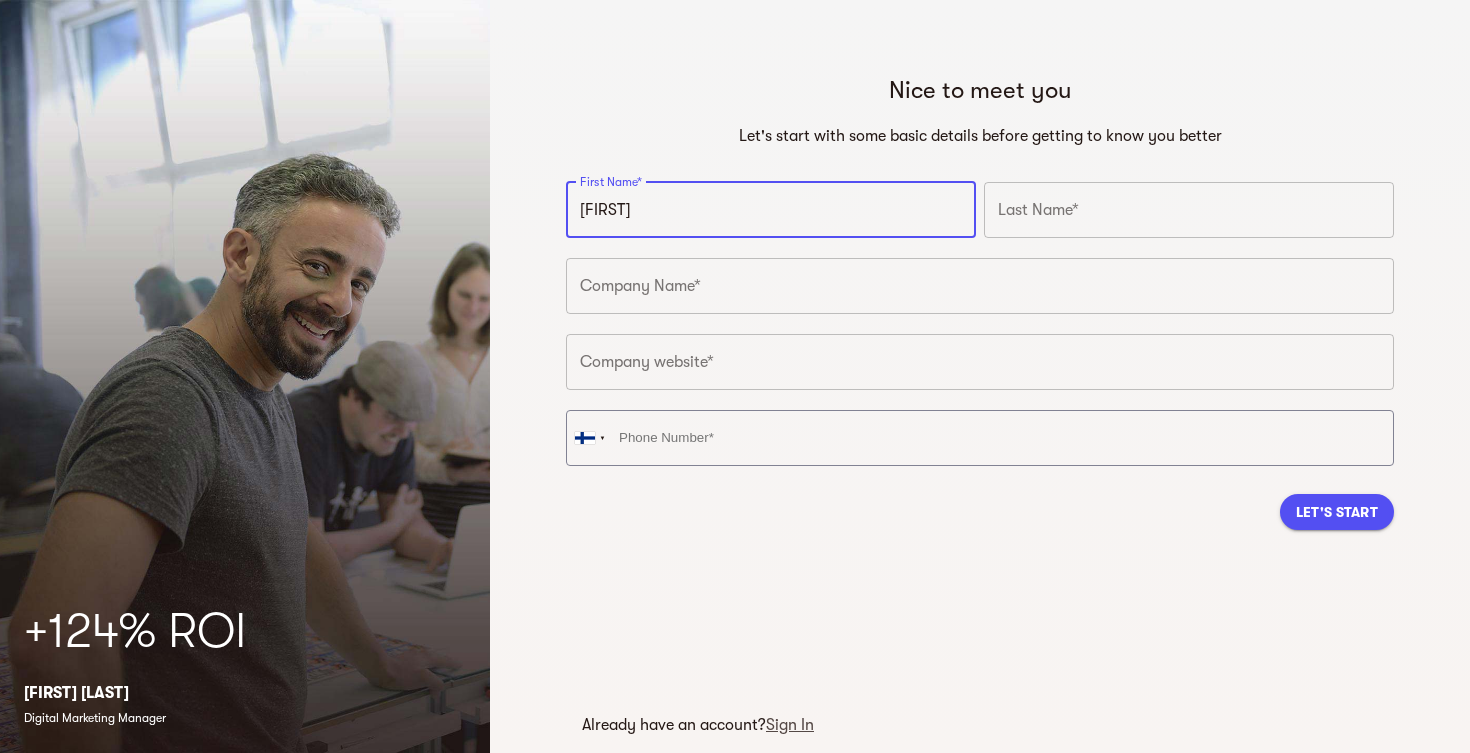 type on "[FIRST]" 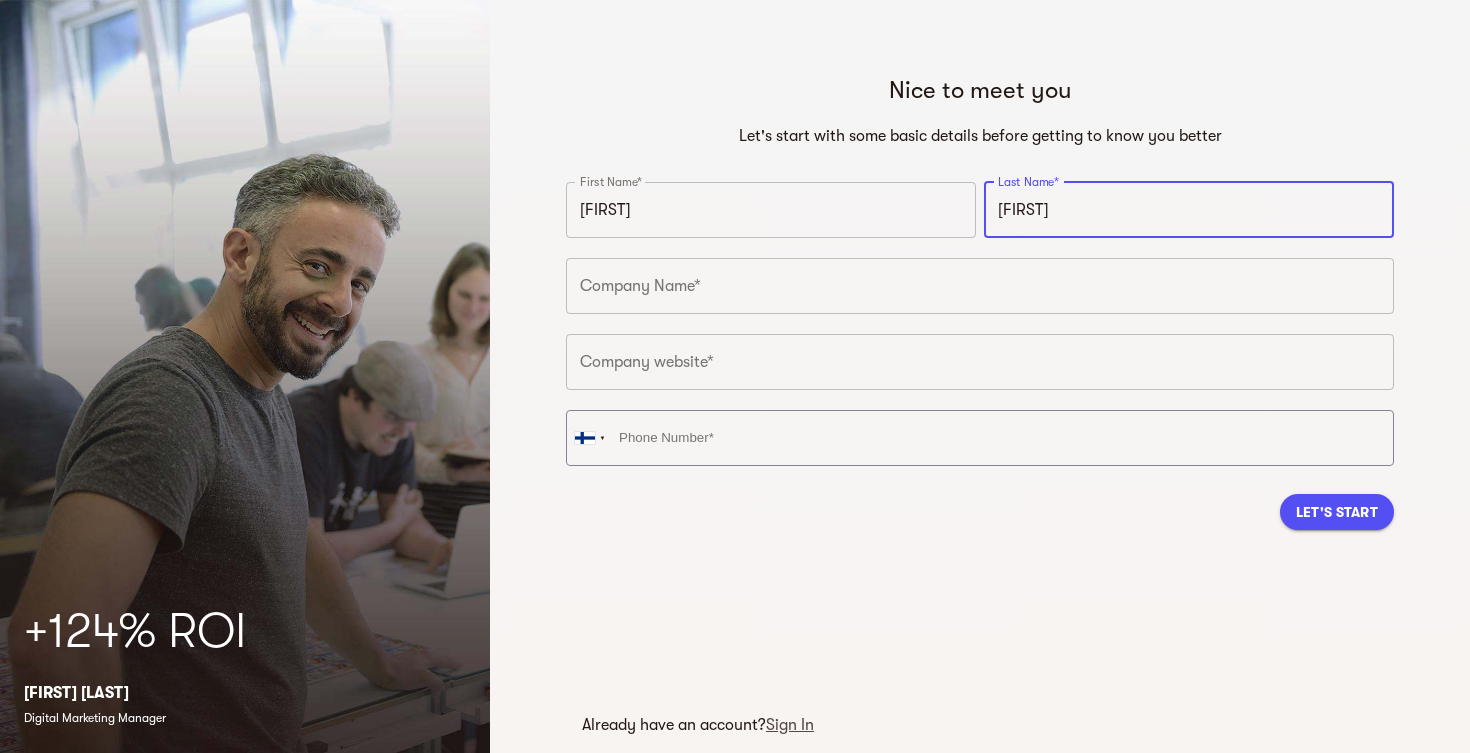 type on "[FIRST]" 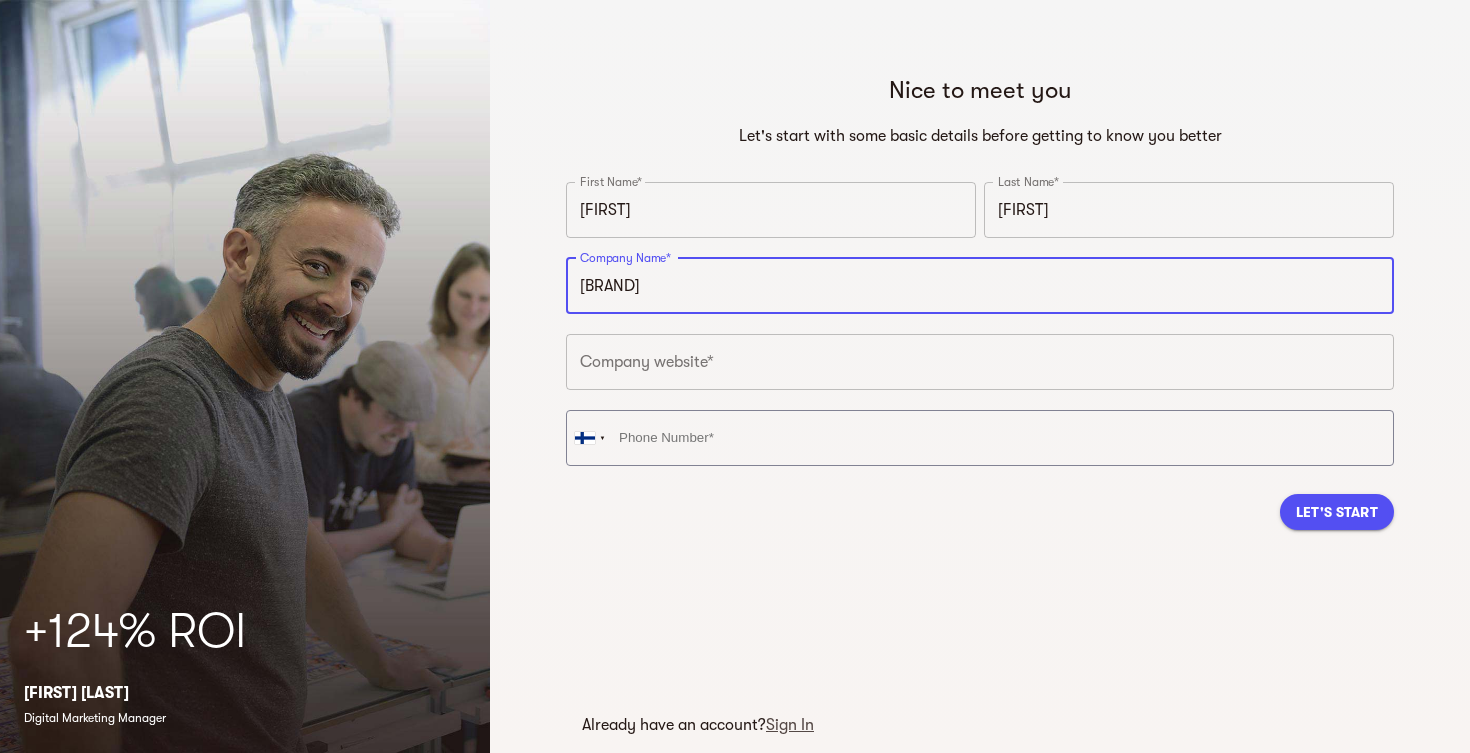 type on "Amaryz Brand" 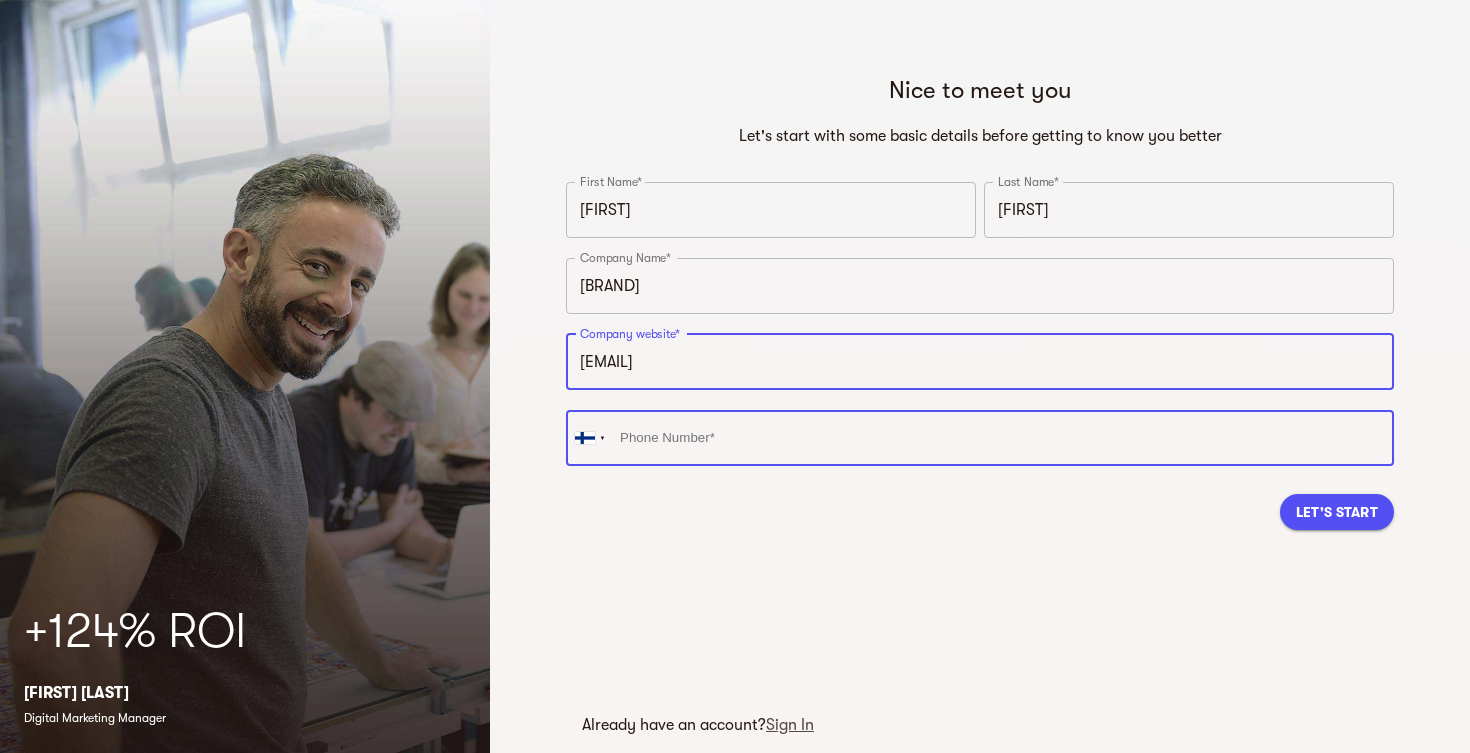 type on "https://amaryz.com" 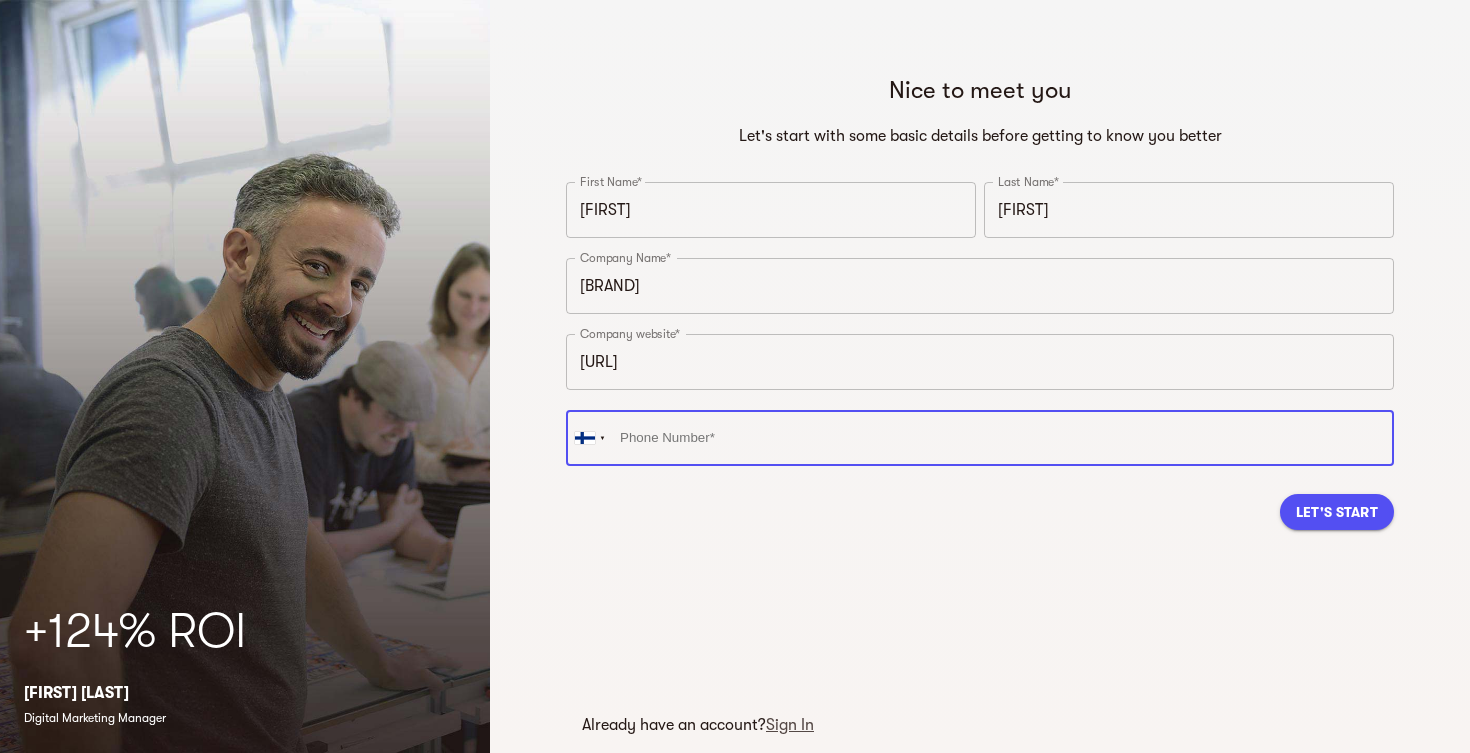 type on "=" 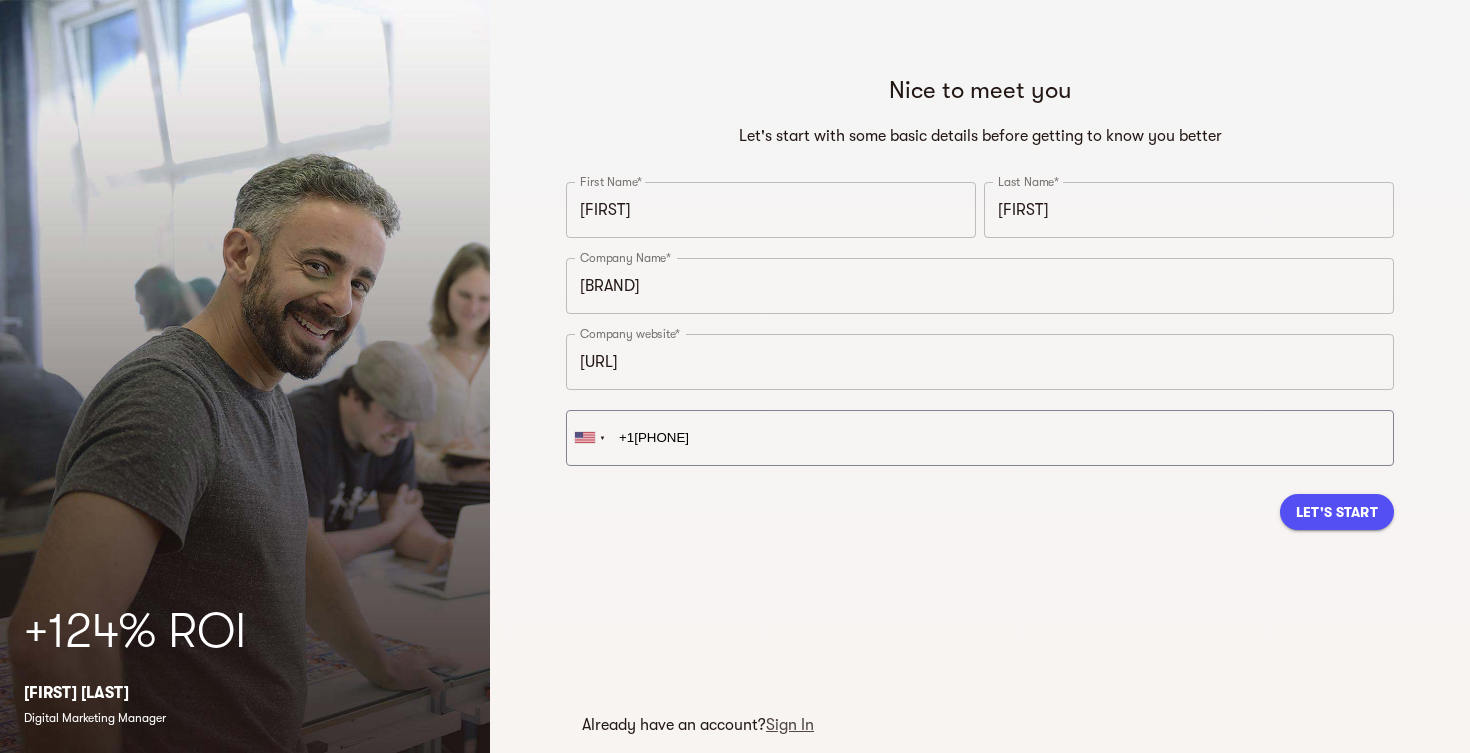 type on "+1 707-934-5663" 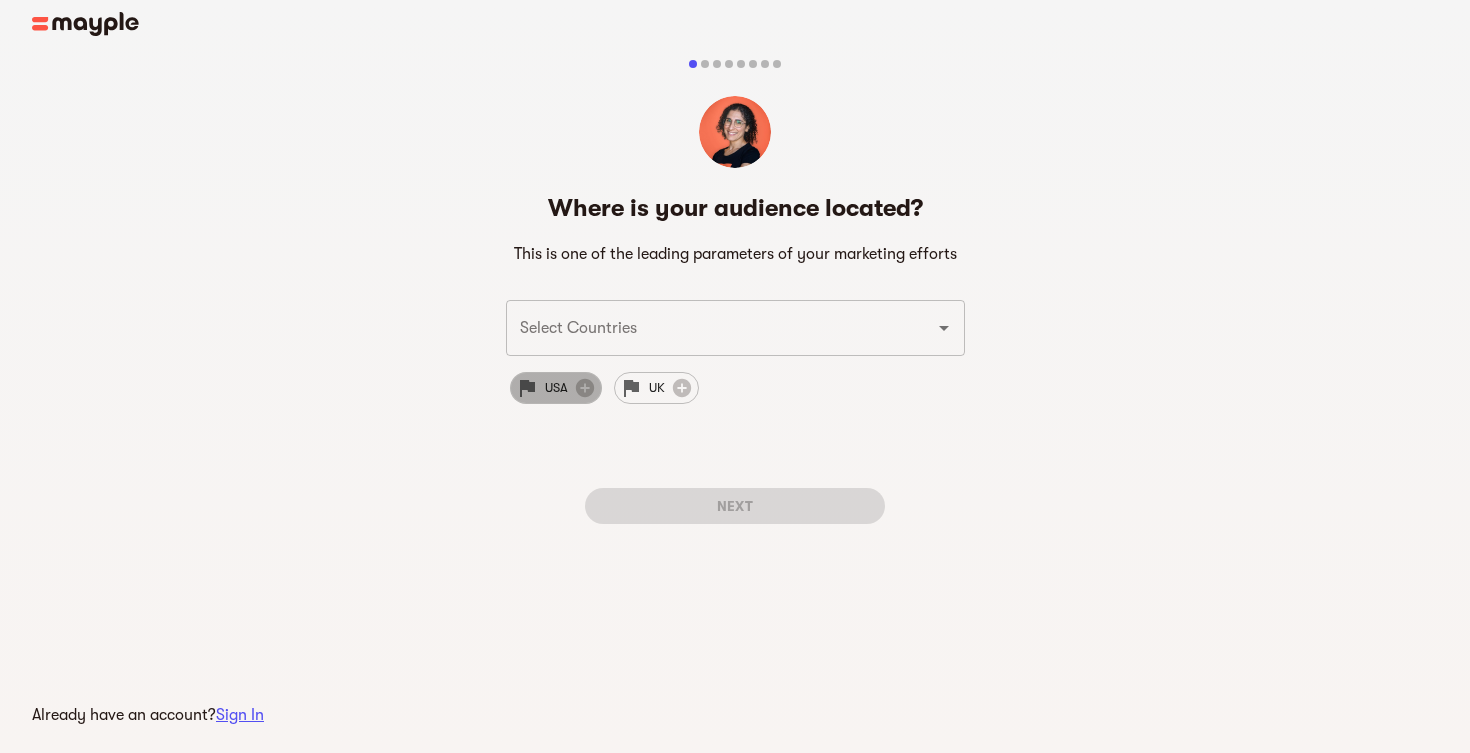 click on "USA" at bounding box center (556, 388) 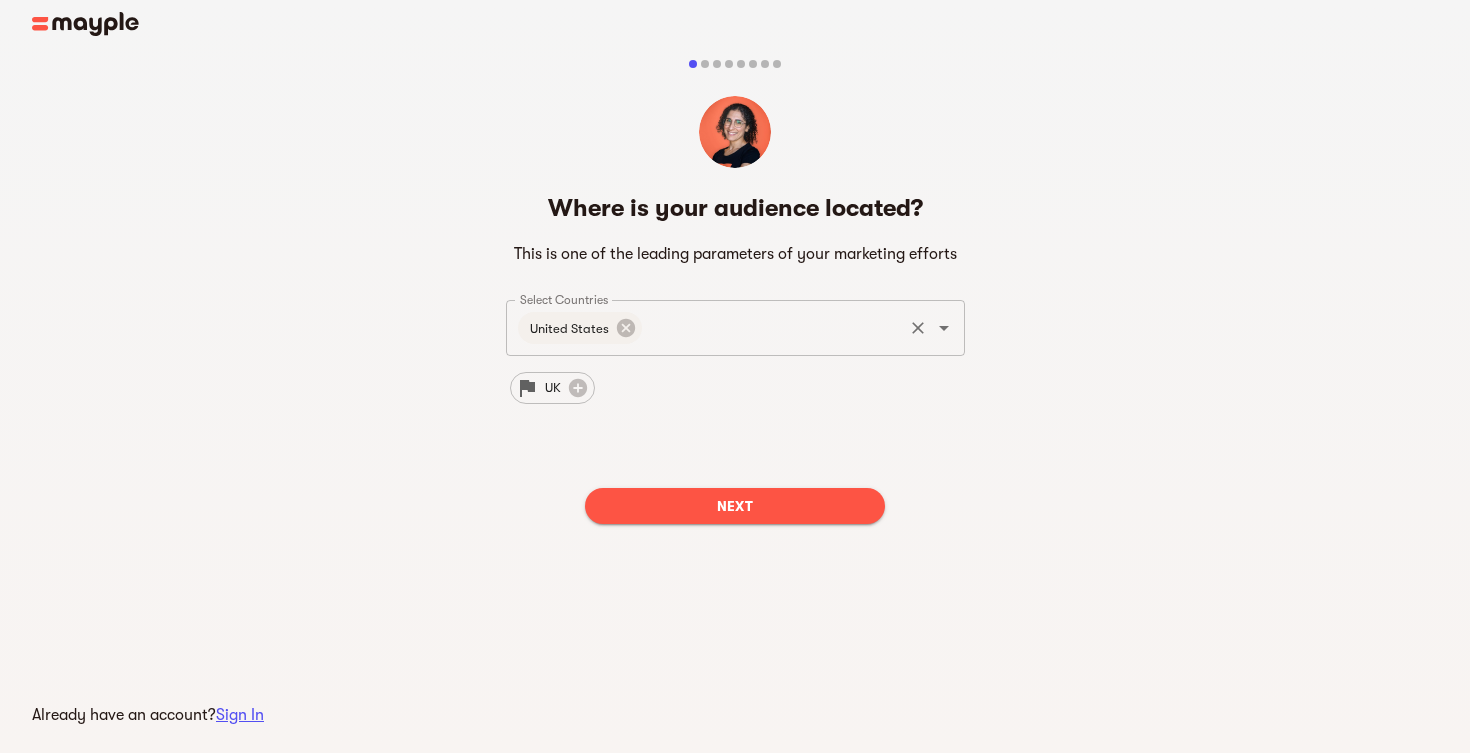 click on "Select Countries" at bounding box center (772, 328) 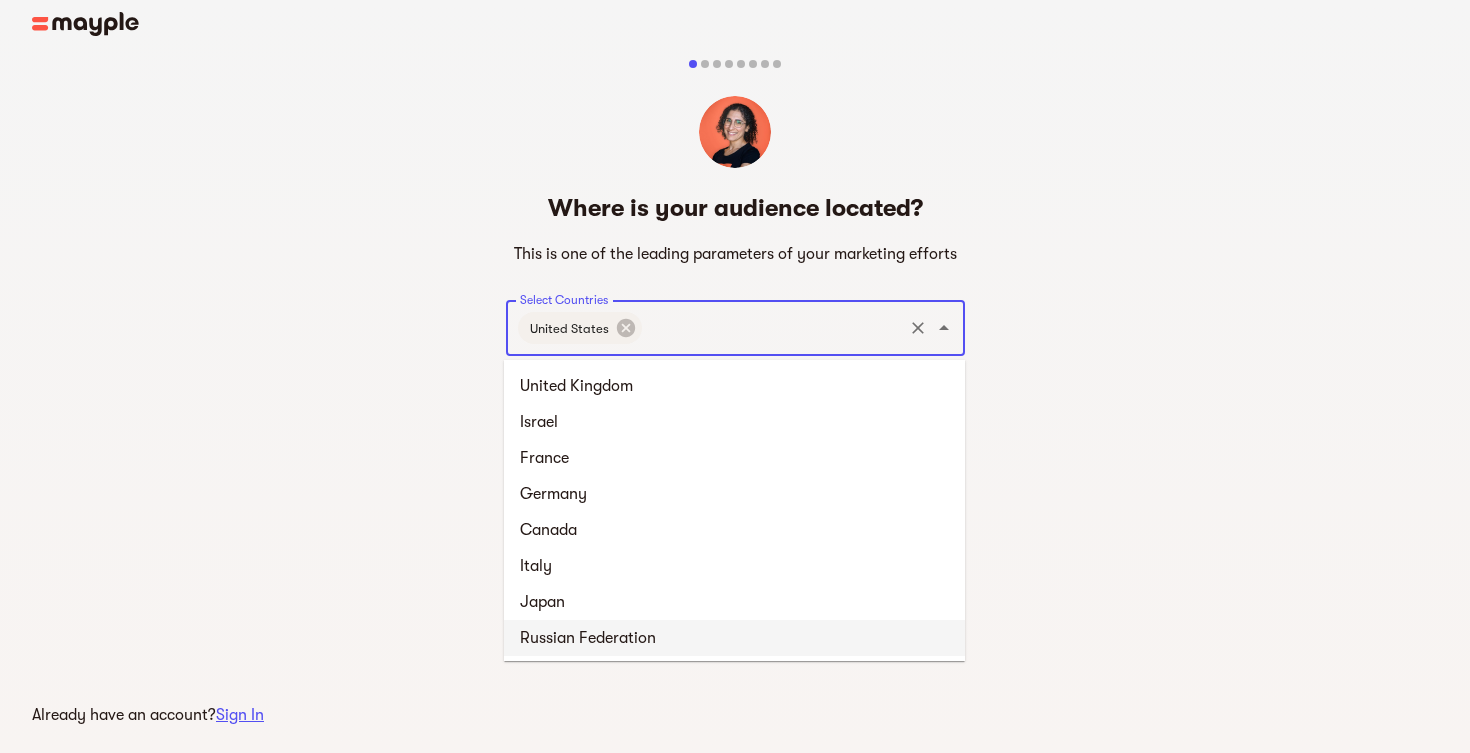 scroll, scrollTop: 0, scrollLeft: 0, axis: both 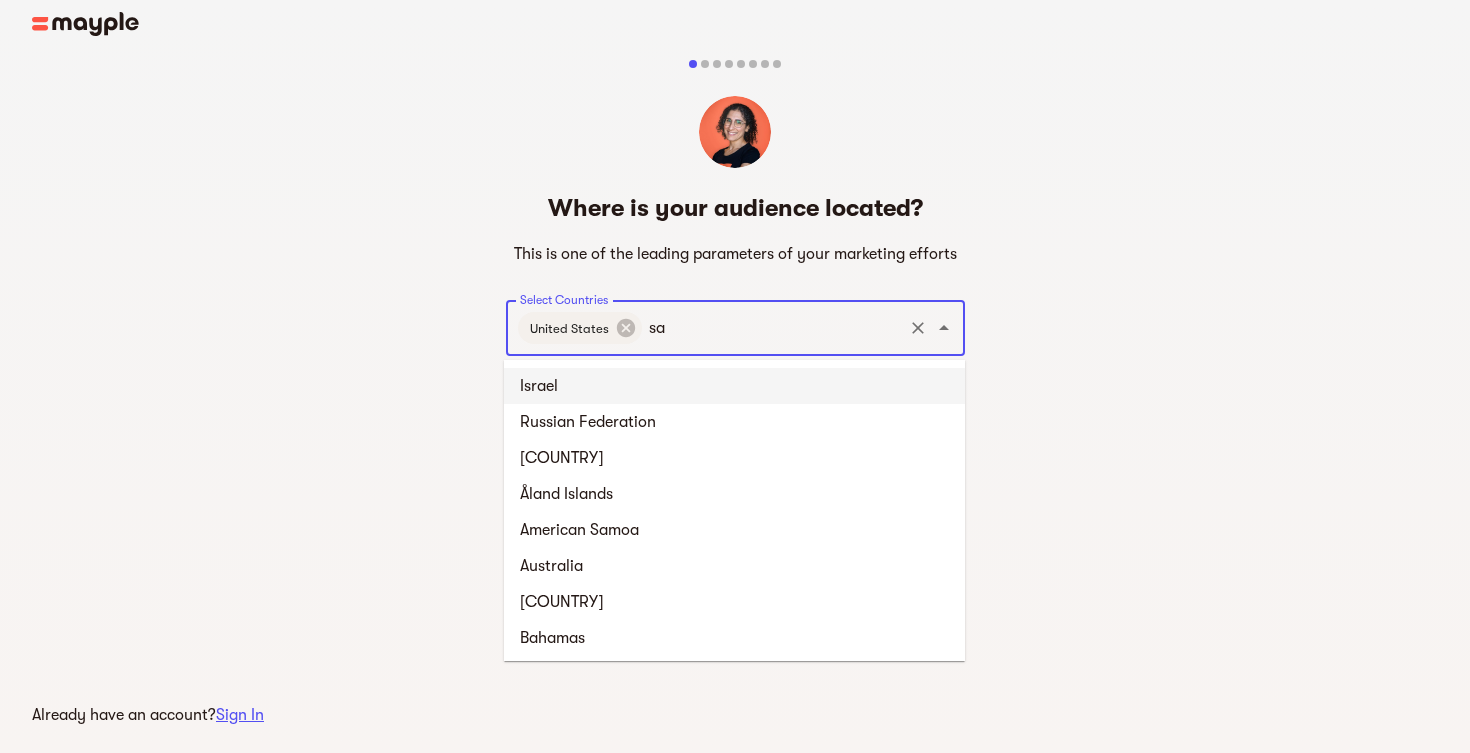 type on "sau" 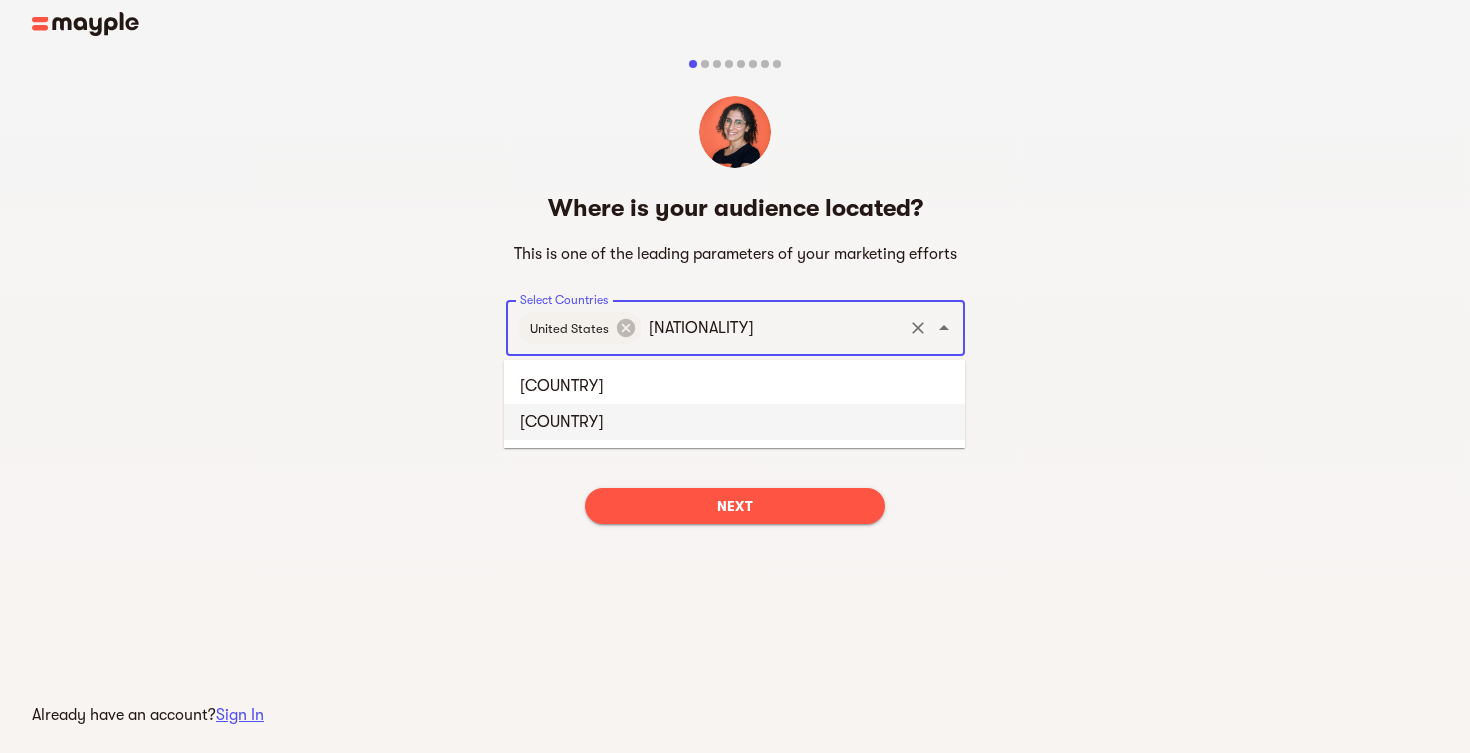 click on "Saudi Arabia" at bounding box center (734, 422) 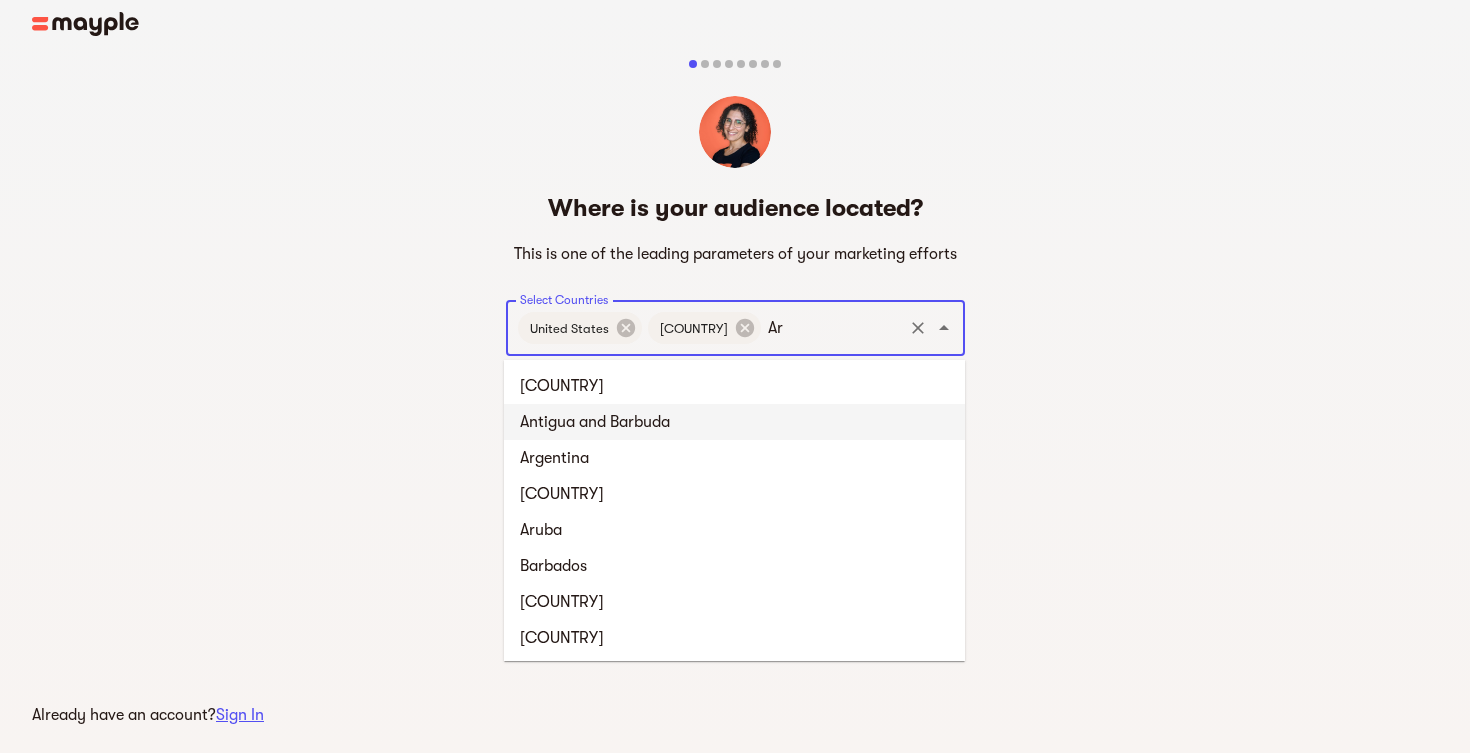 type on "Ara" 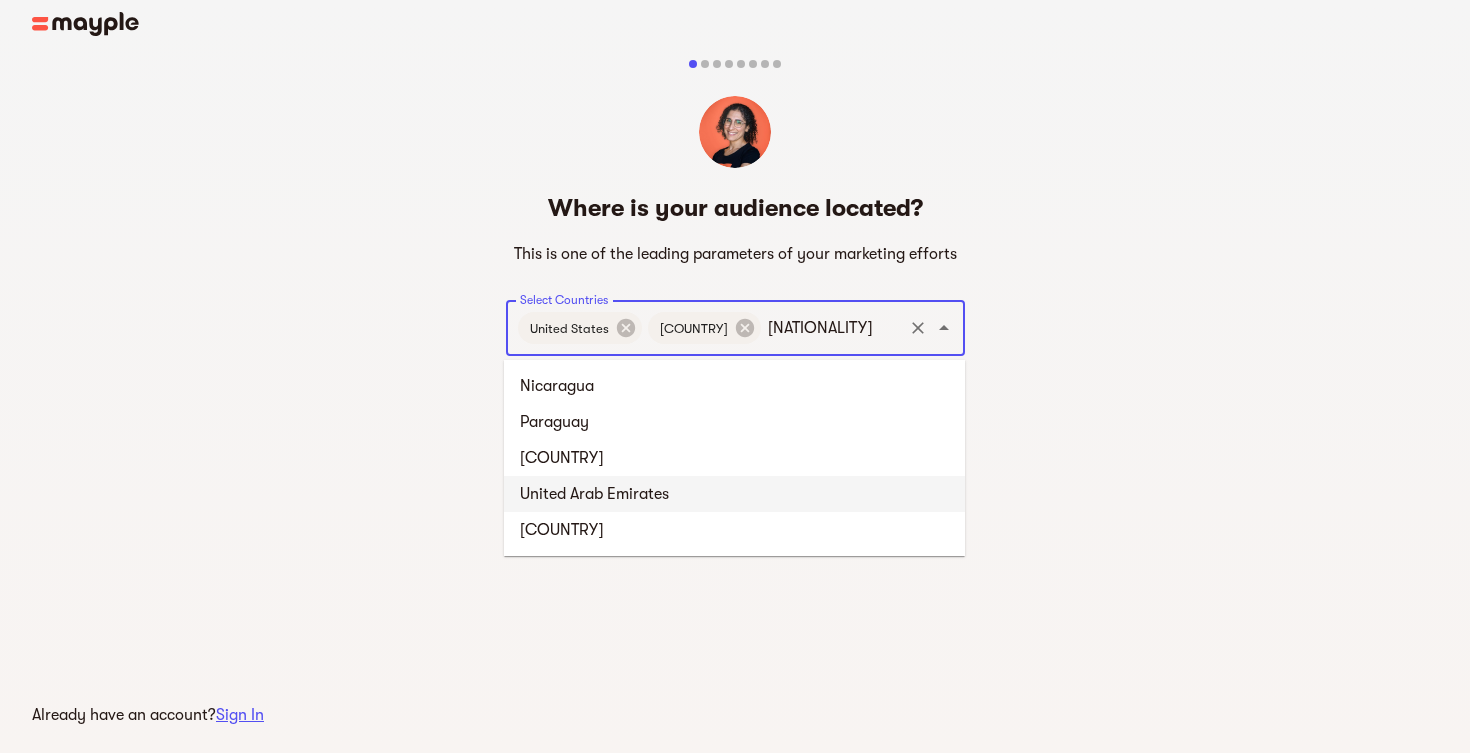 click on "United Arab Emirates" at bounding box center (734, 494) 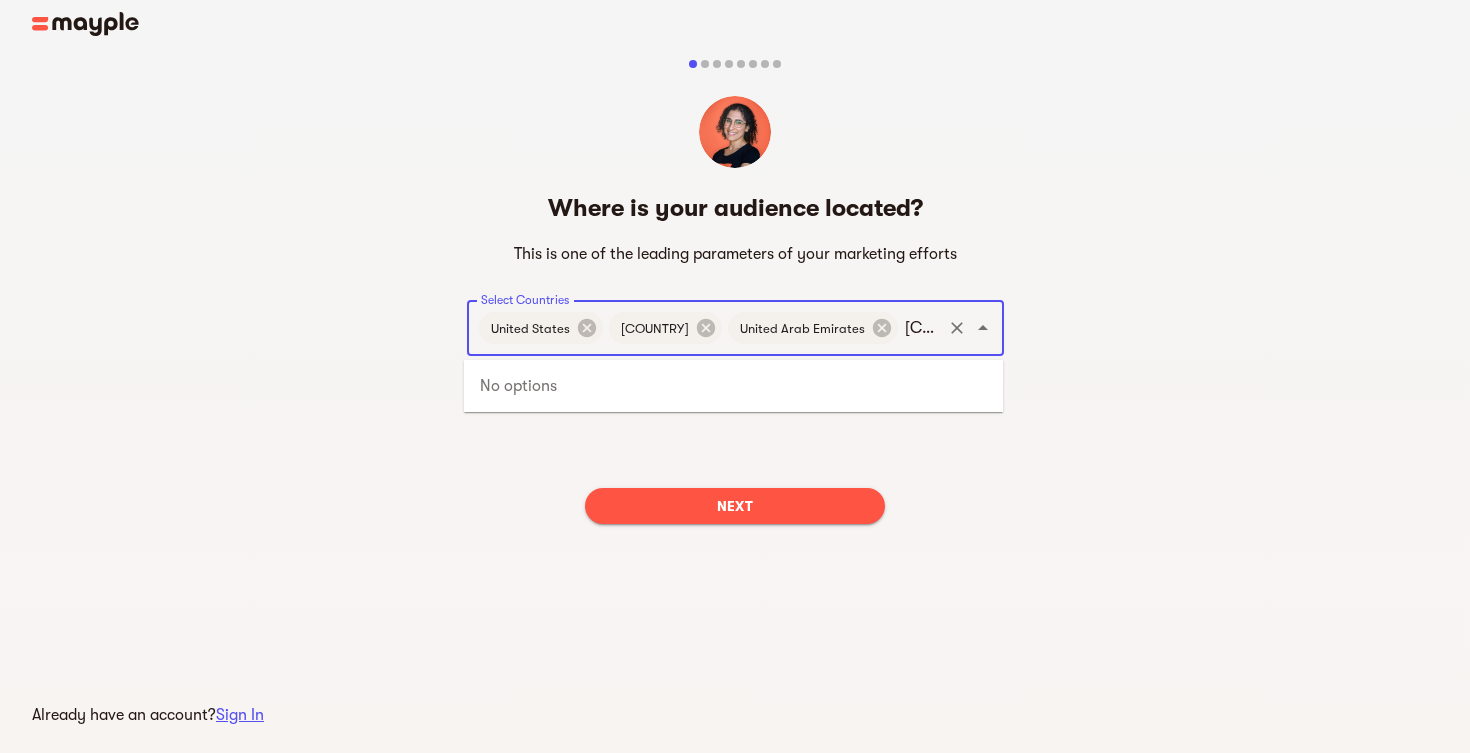 type on "E" 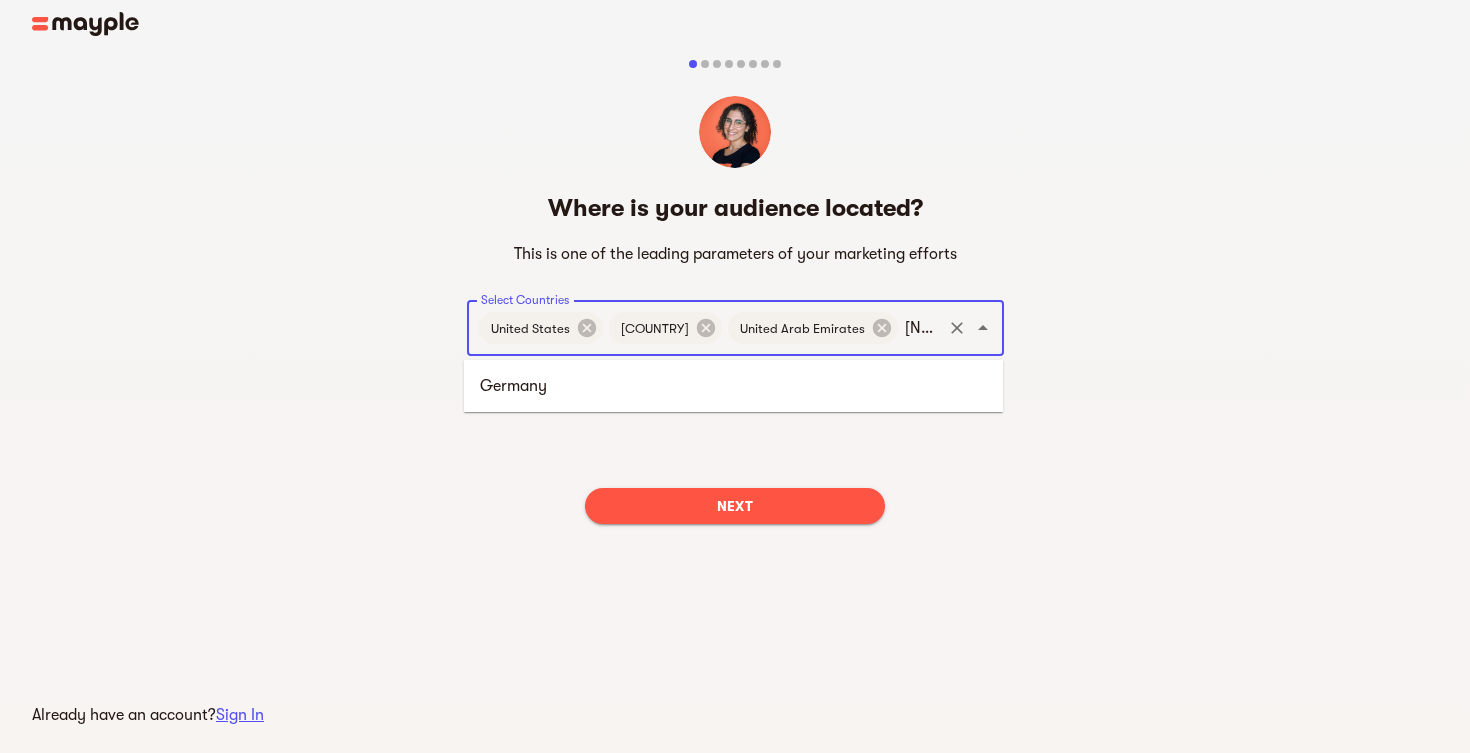 type on "germany" 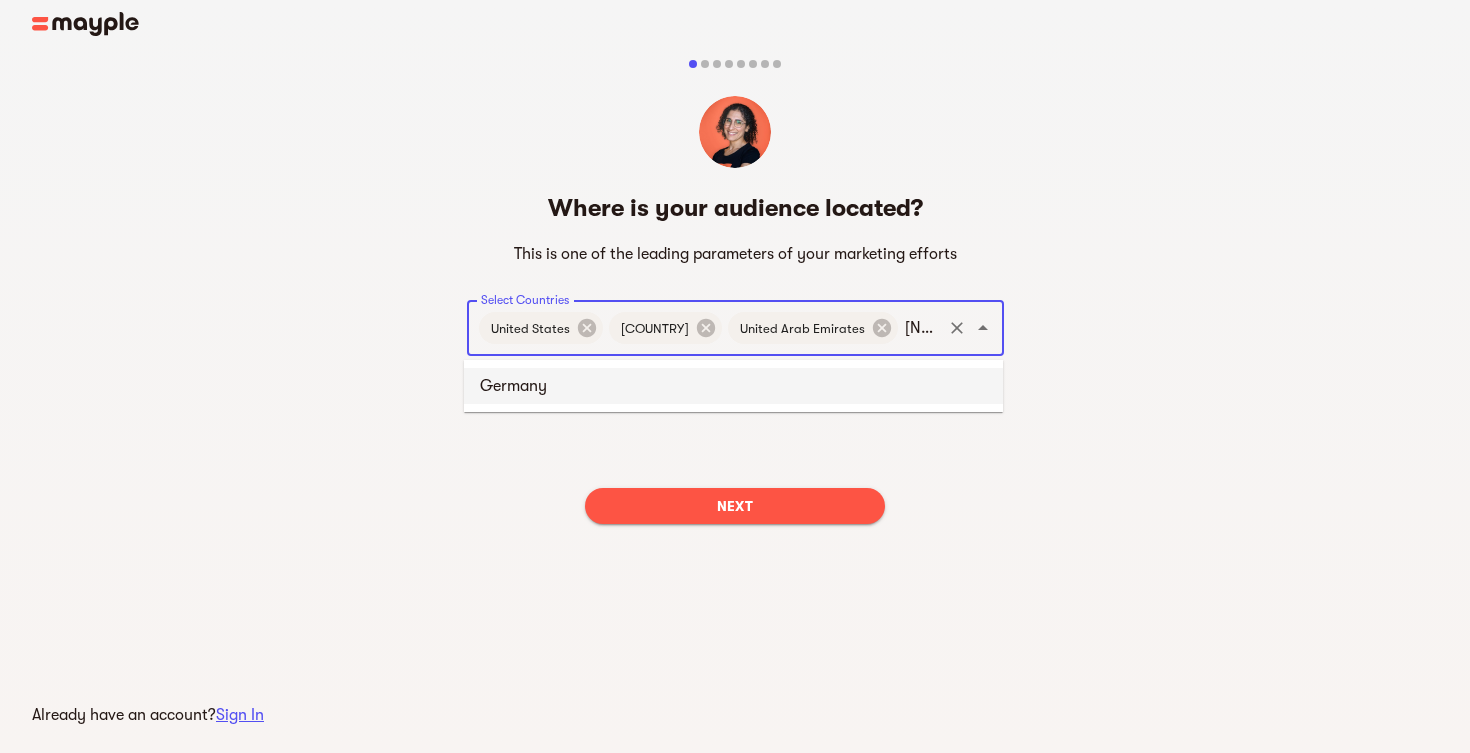 click on "Germany" at bounding box center (733, 386) 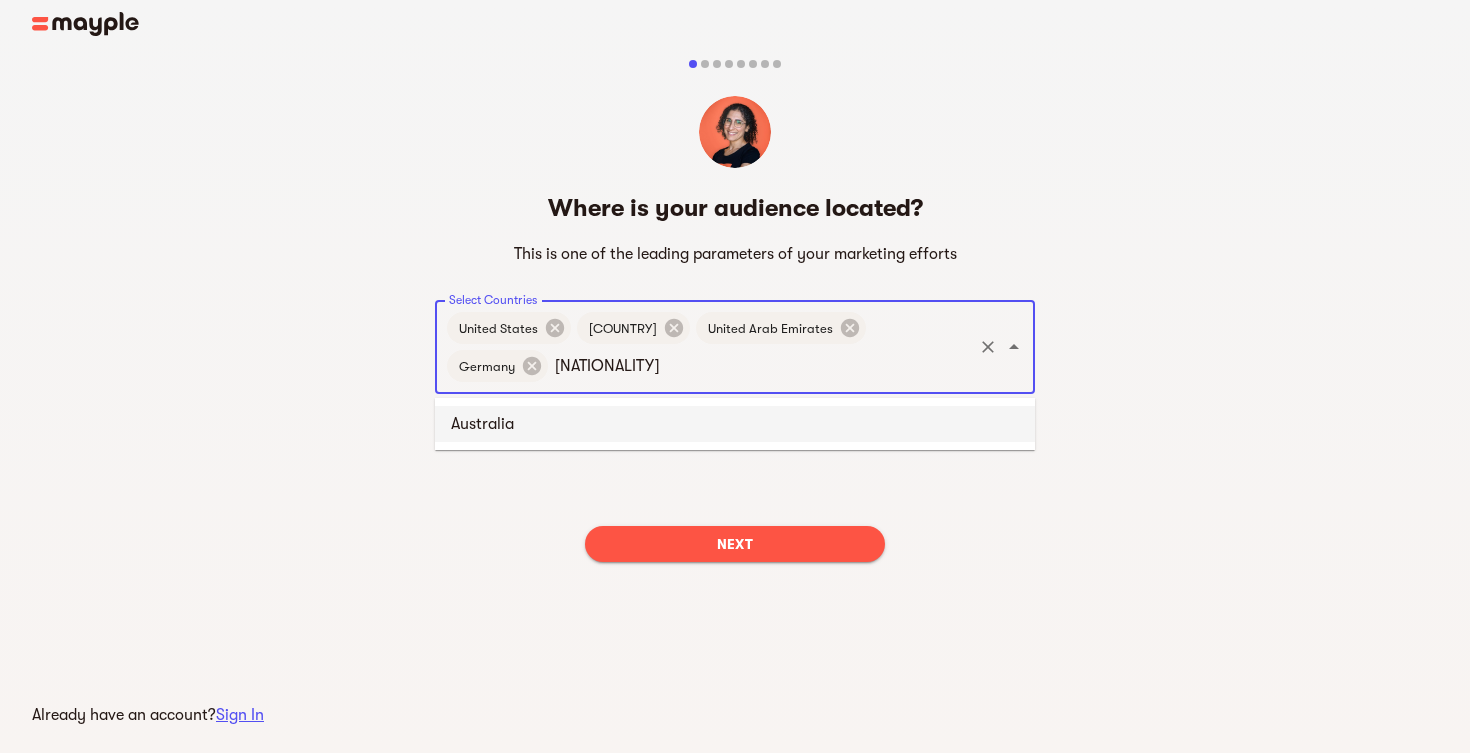 type on "australia" 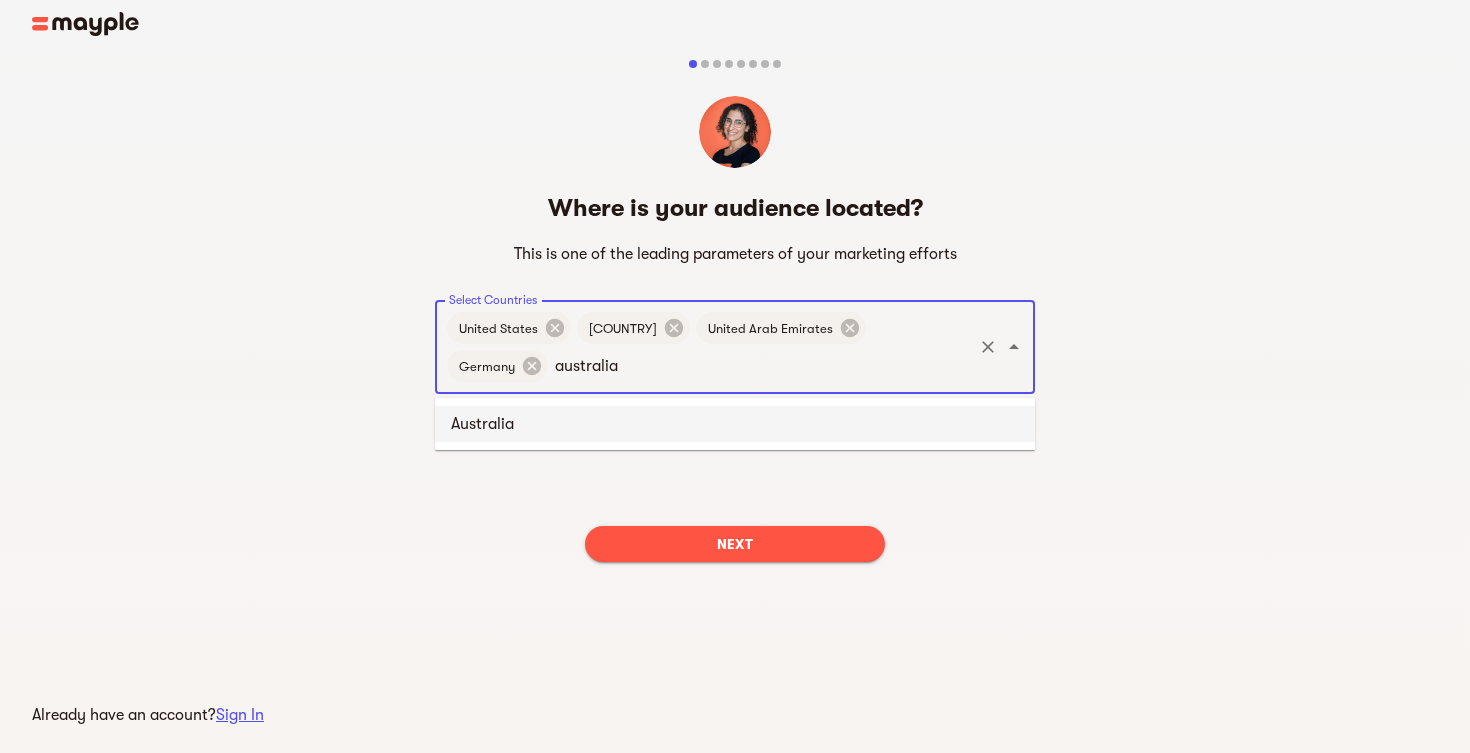 click on "Australia" at bounding box center (735, 424) 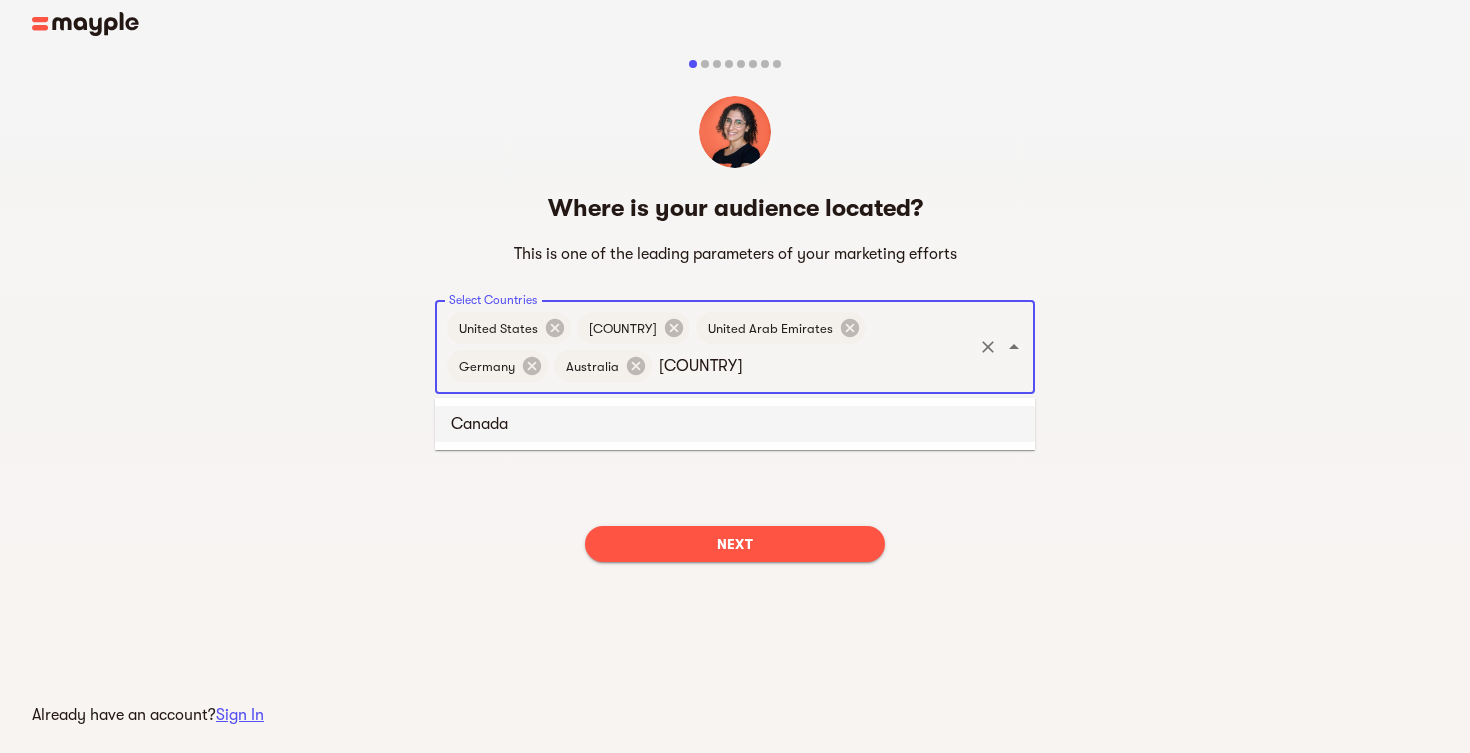 type on "canada" 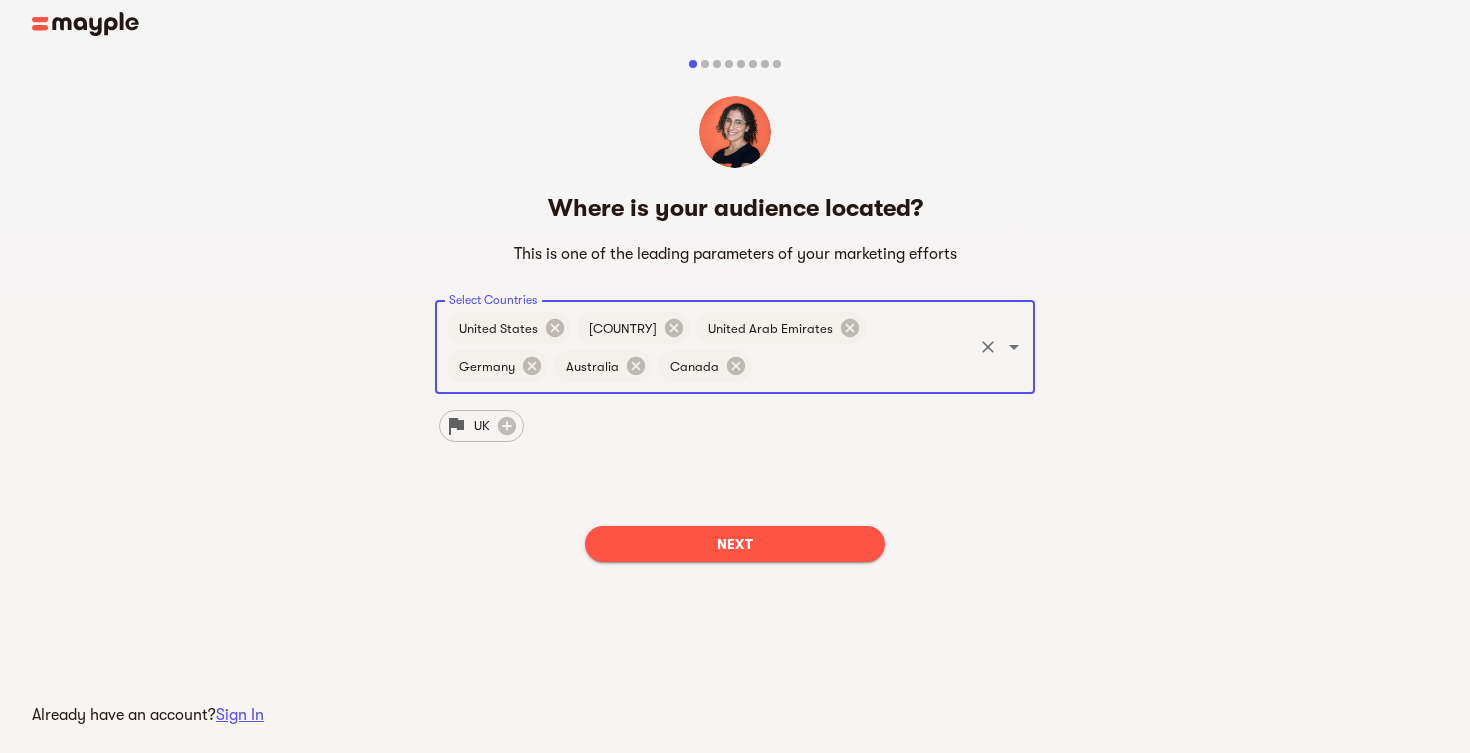 click on "Next" at bounding box center [735, 544] 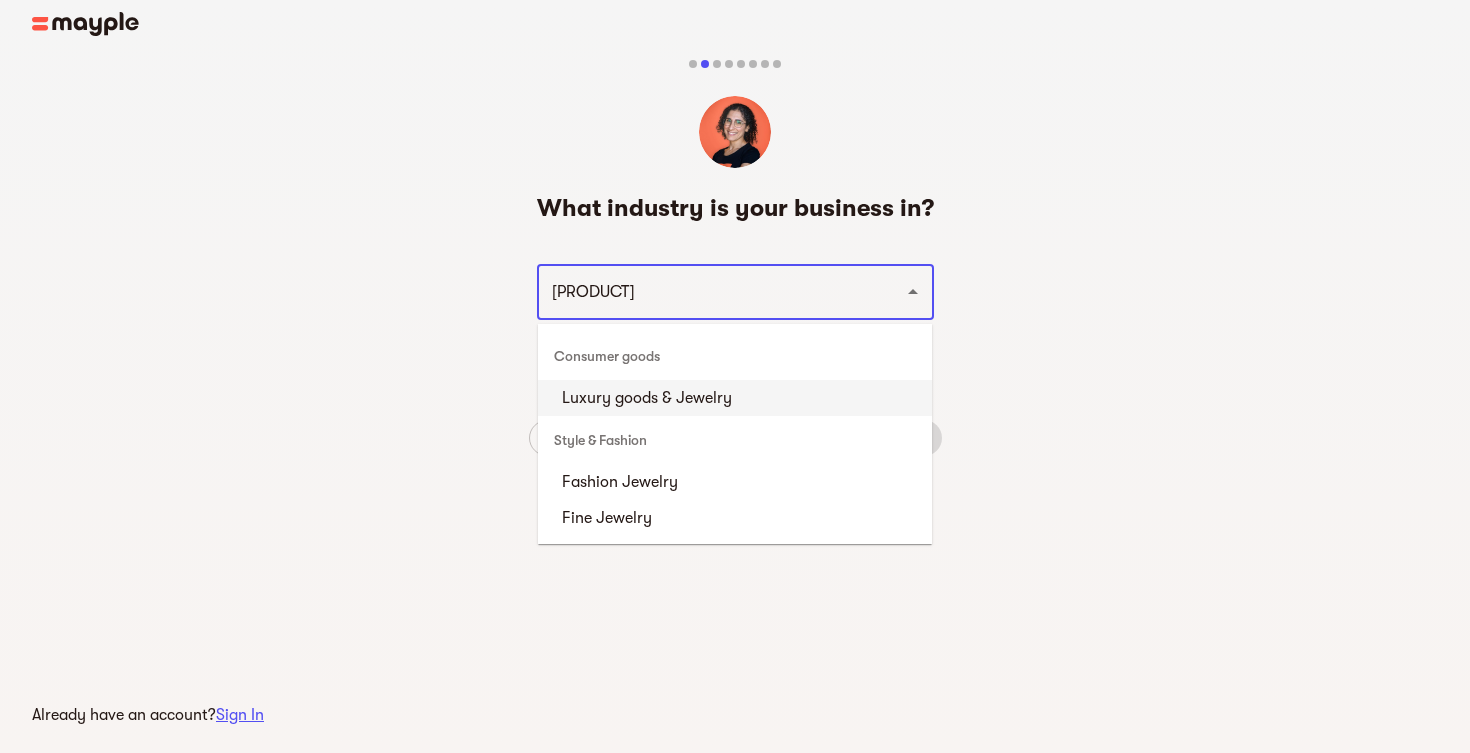 click on "Luxury goods & Jewelry" at bounding box center (735, 398) 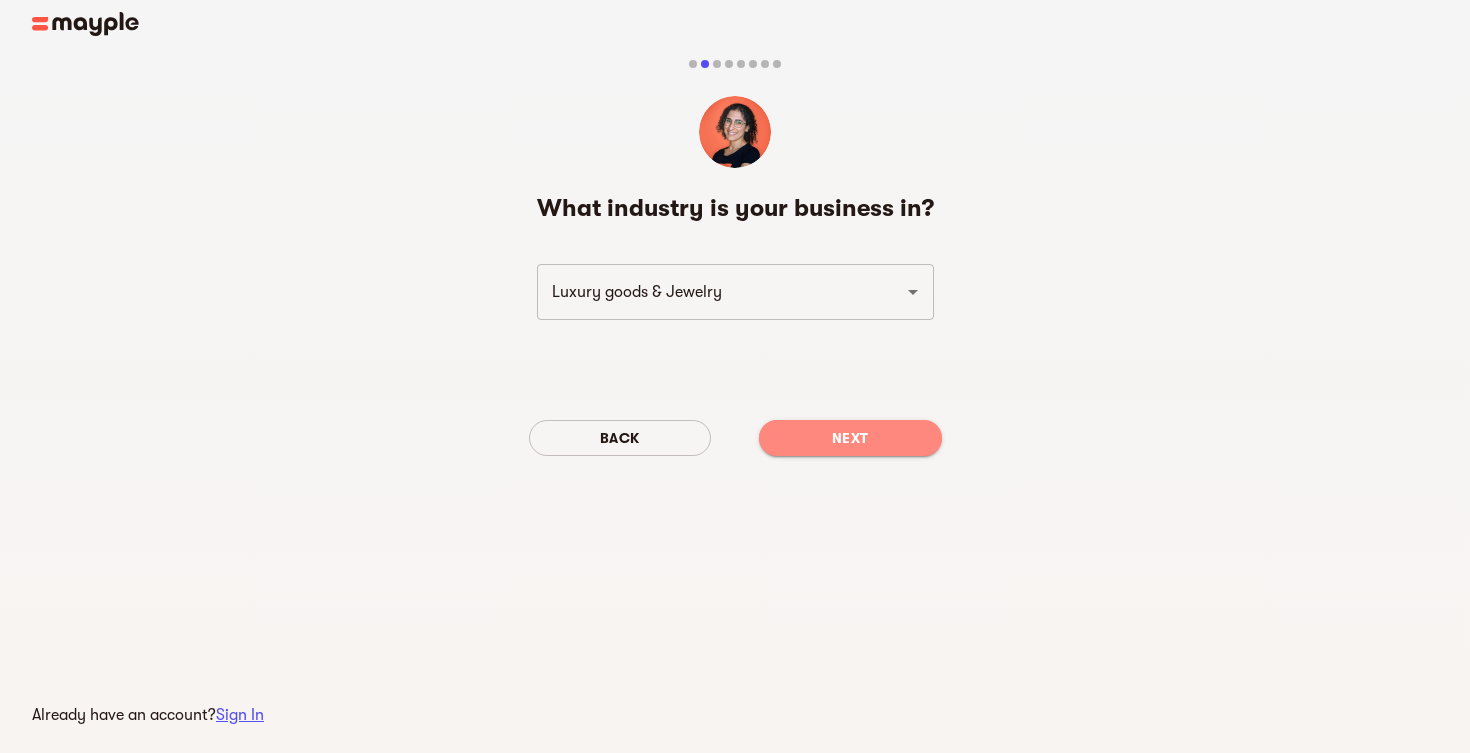 click on "Next" at bounding box center (850, 438) 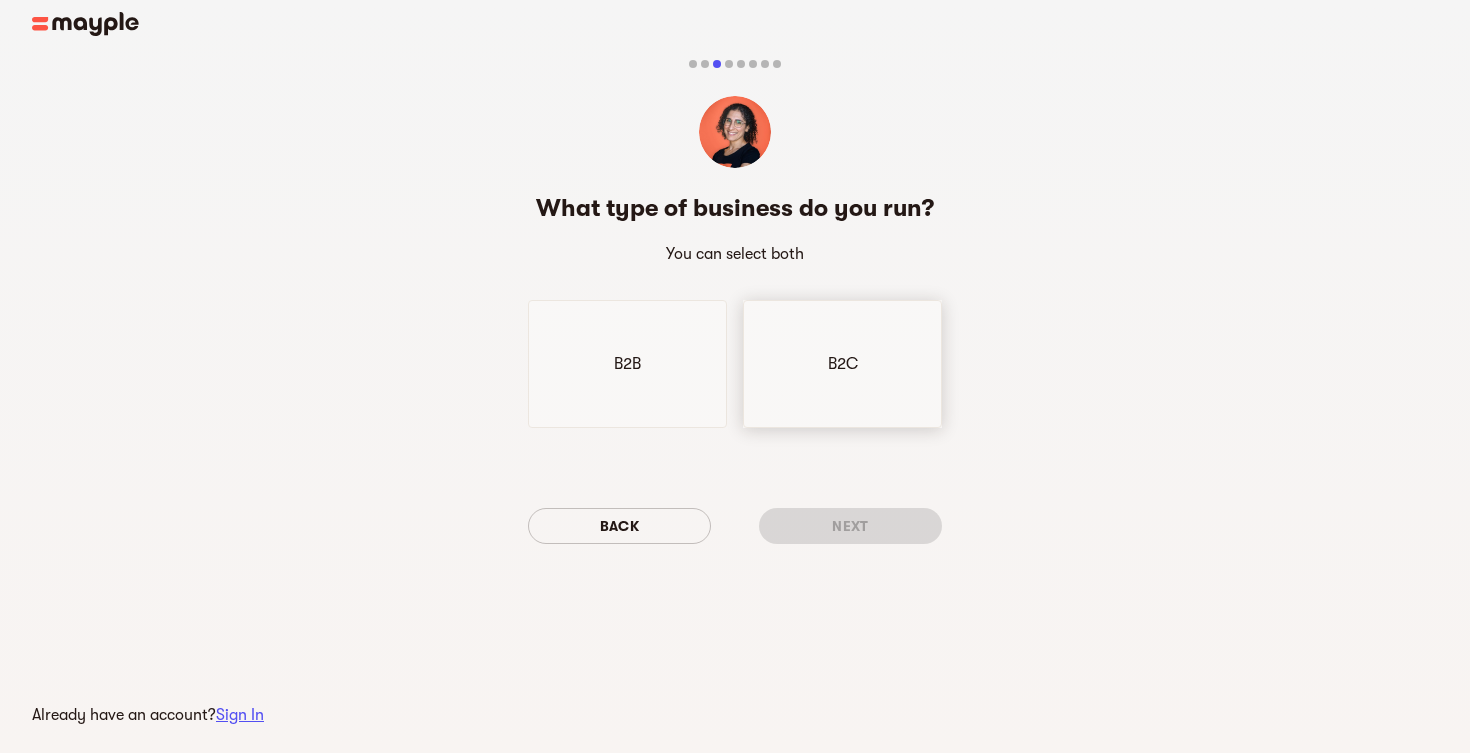 click on "B2C" at bounding box center (843, 364) 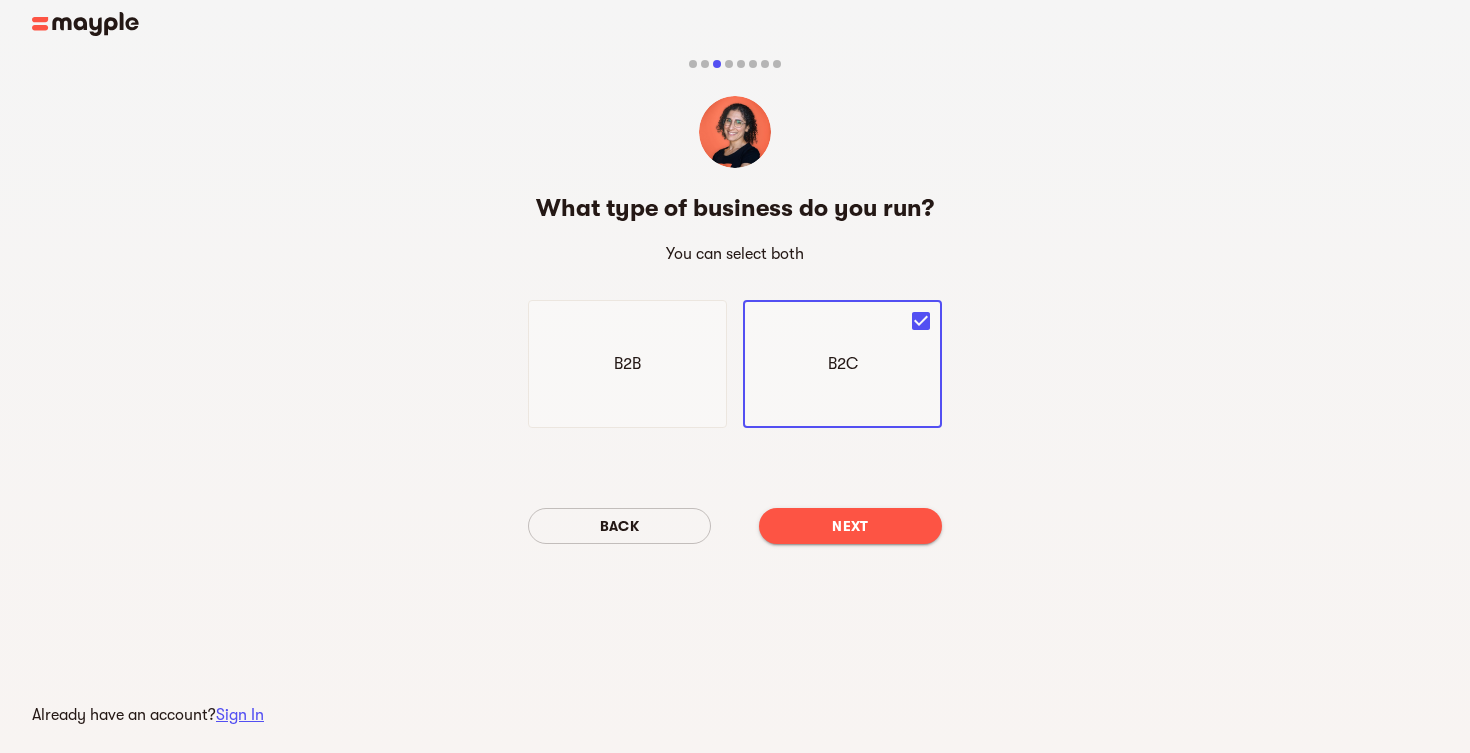 click on "Next" at bounding box center (850, 526) 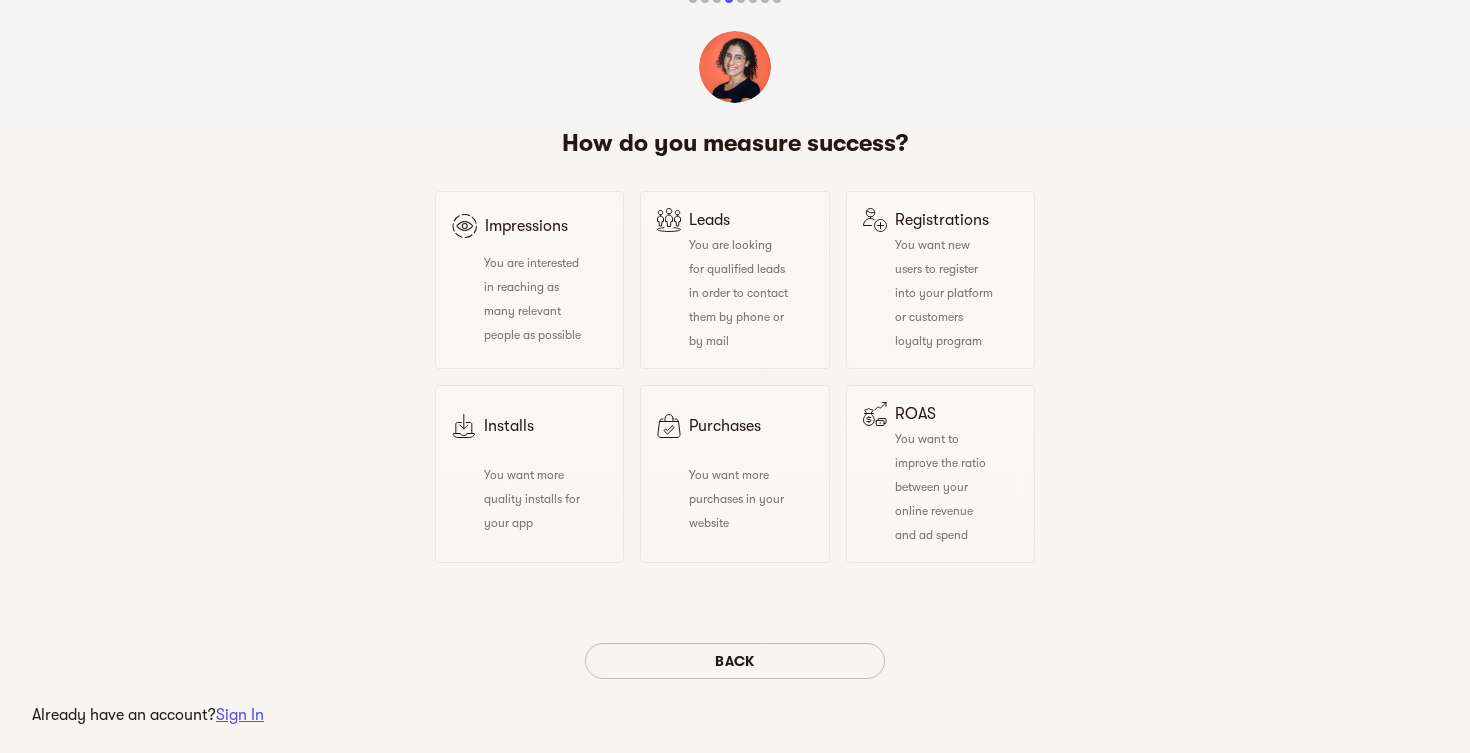 scroll, scrollTop: 62, scrollLeft: 0, axis: vertical 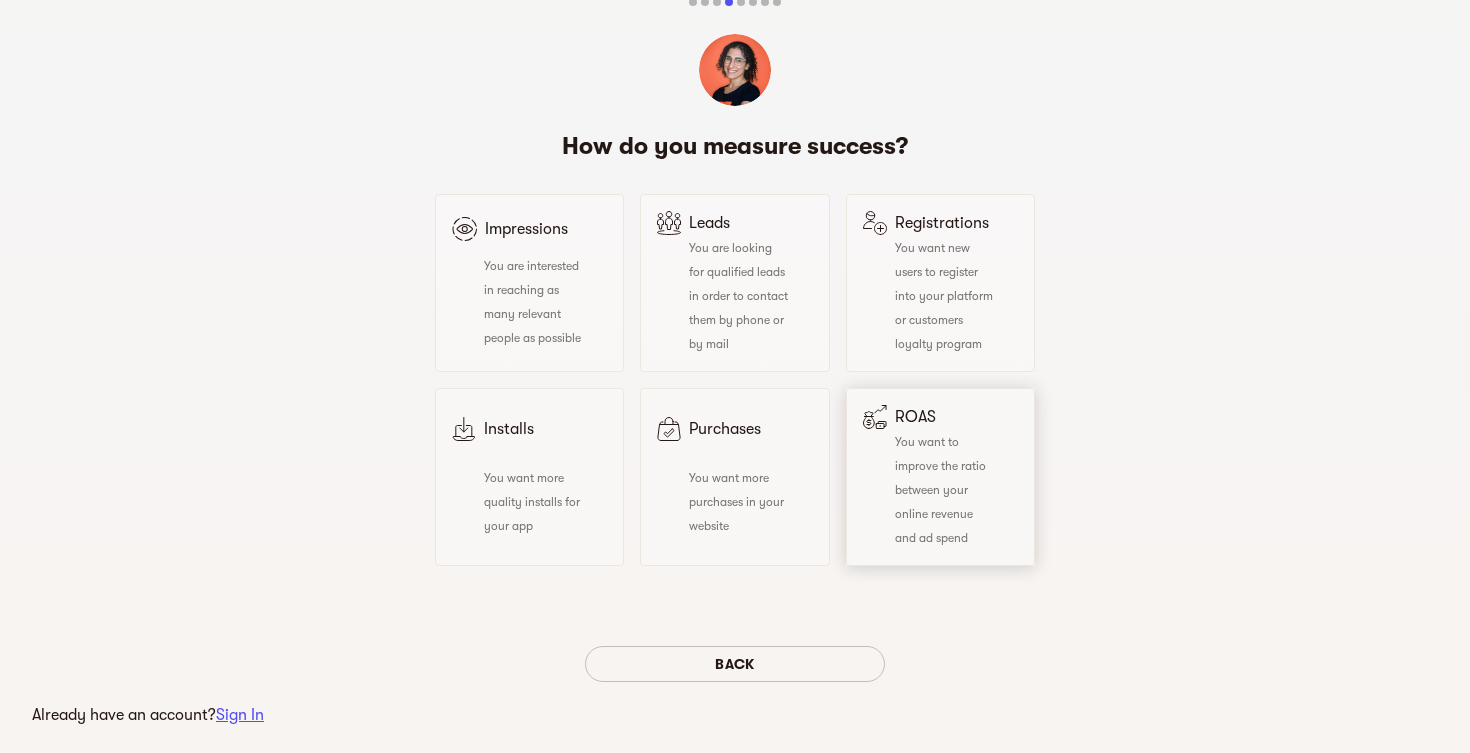 click on "You want to improve the ratio between your online revenue and ad spend" at bounding box center (940, 490) 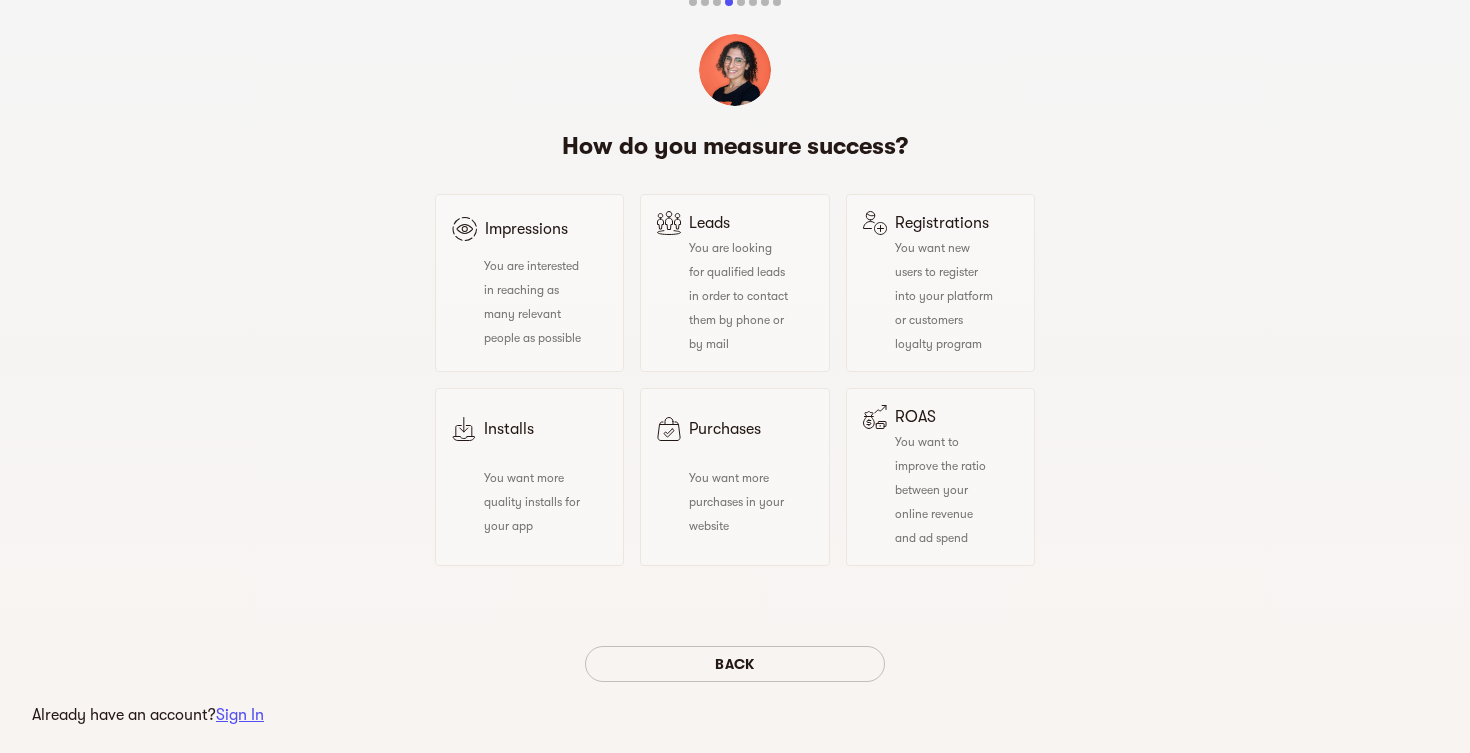 scroll, scrollTop: 0, scrollLeft: 0, axis: both 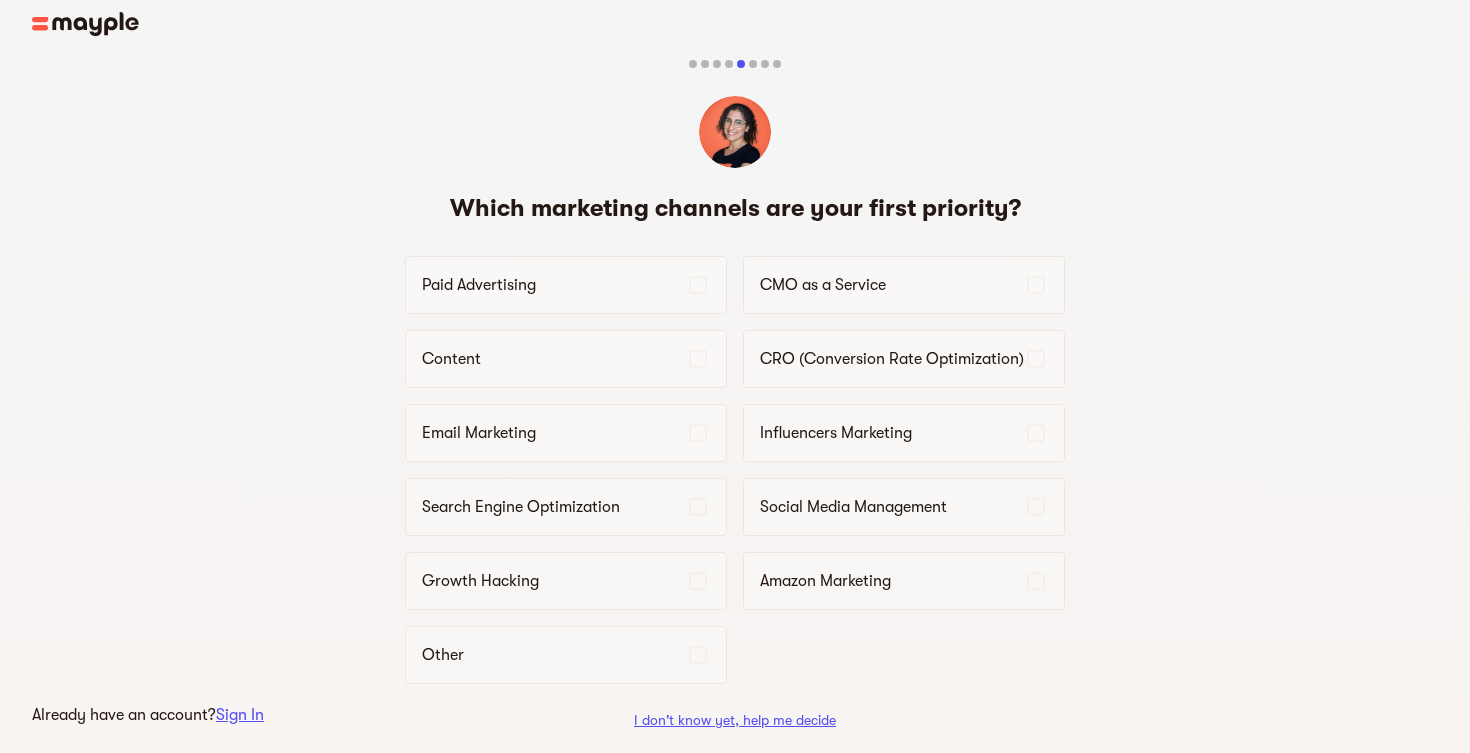 click on "I don't know yet, help me decide" at bounding box center [735, 720] 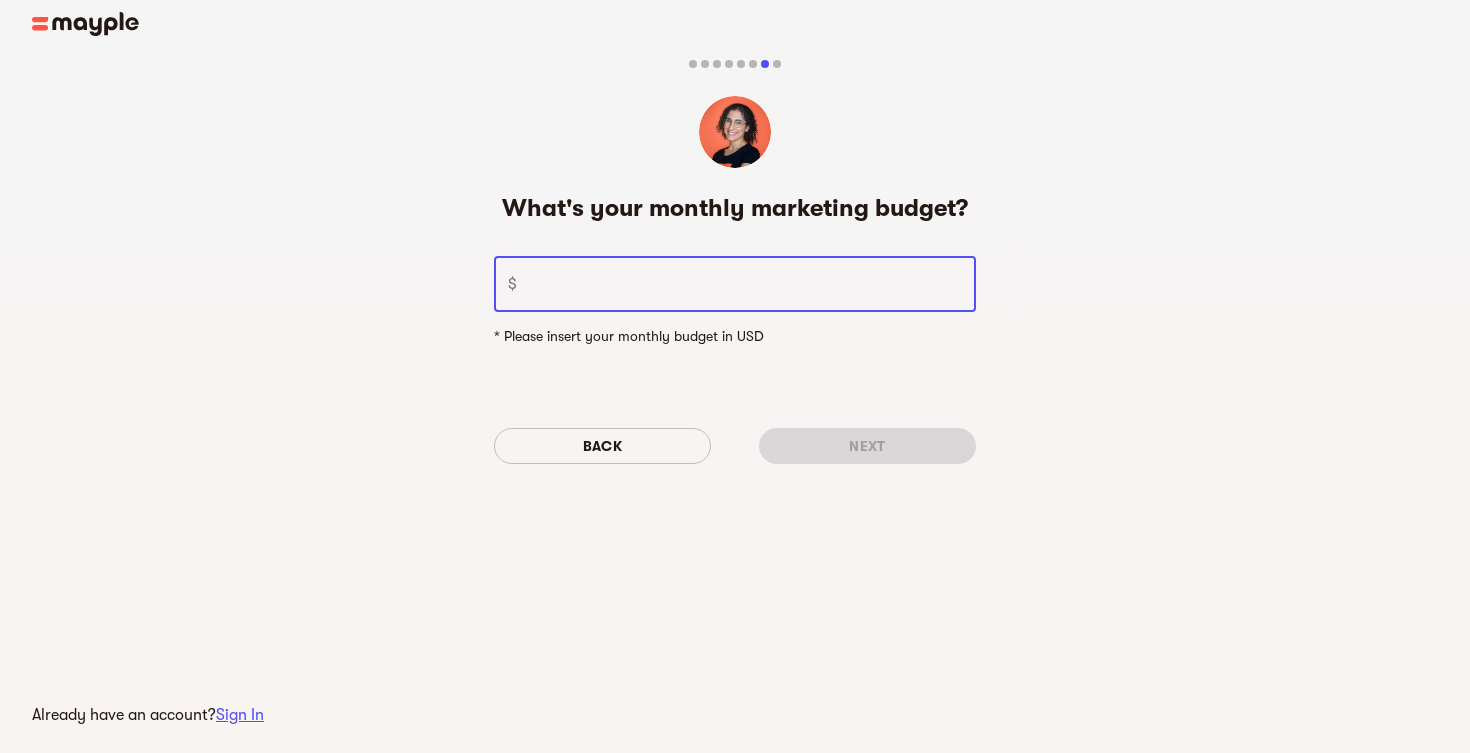 click at bounding box center (750, 284) 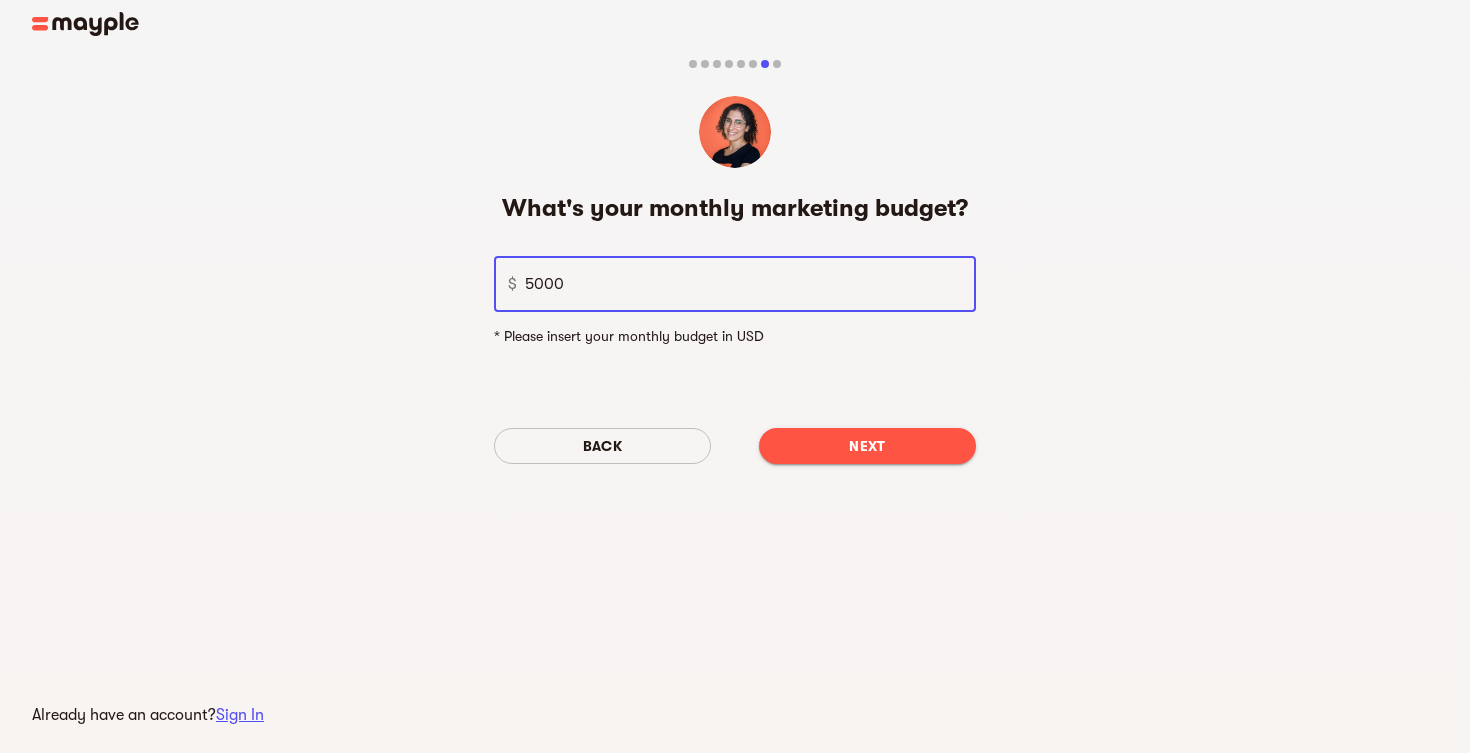 type on "5000" 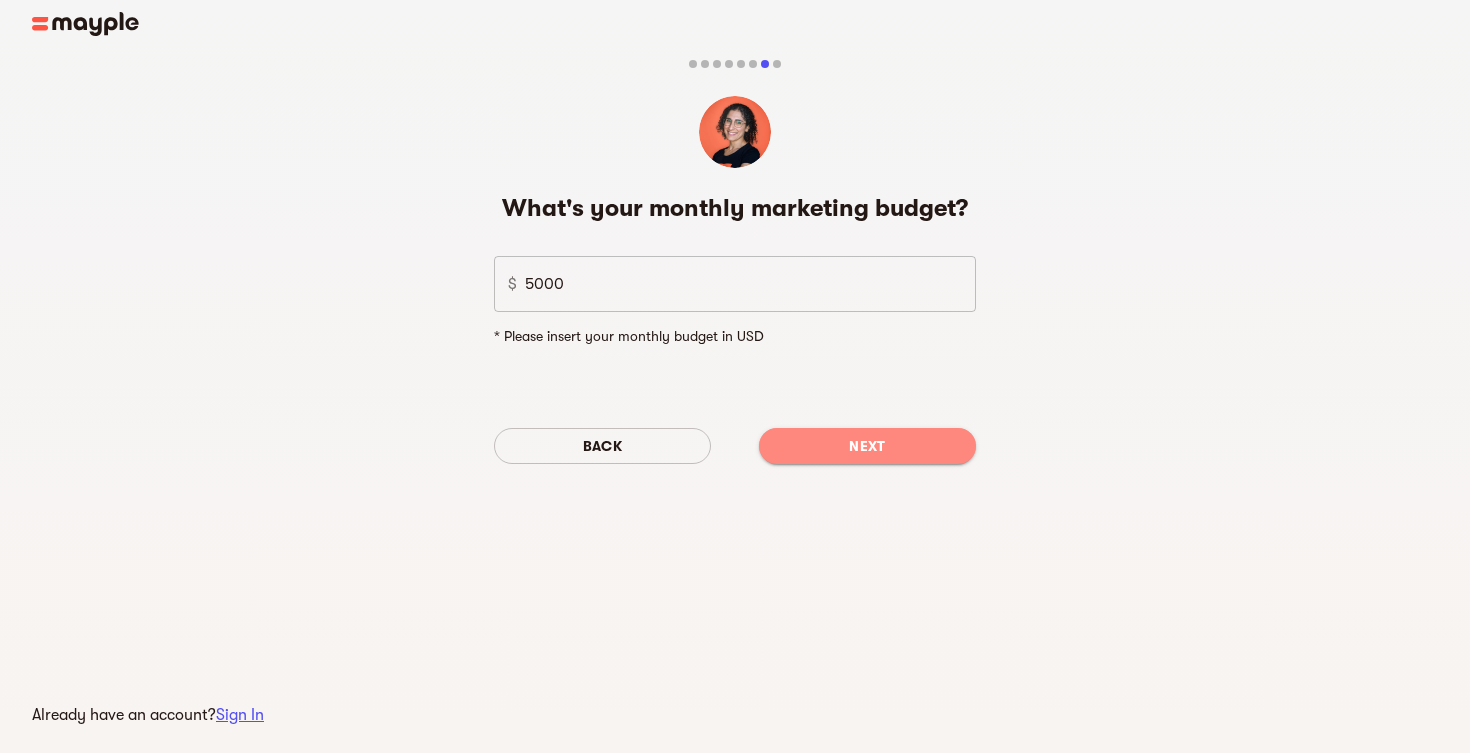 click on "Next" at bounding box center [867, 446] 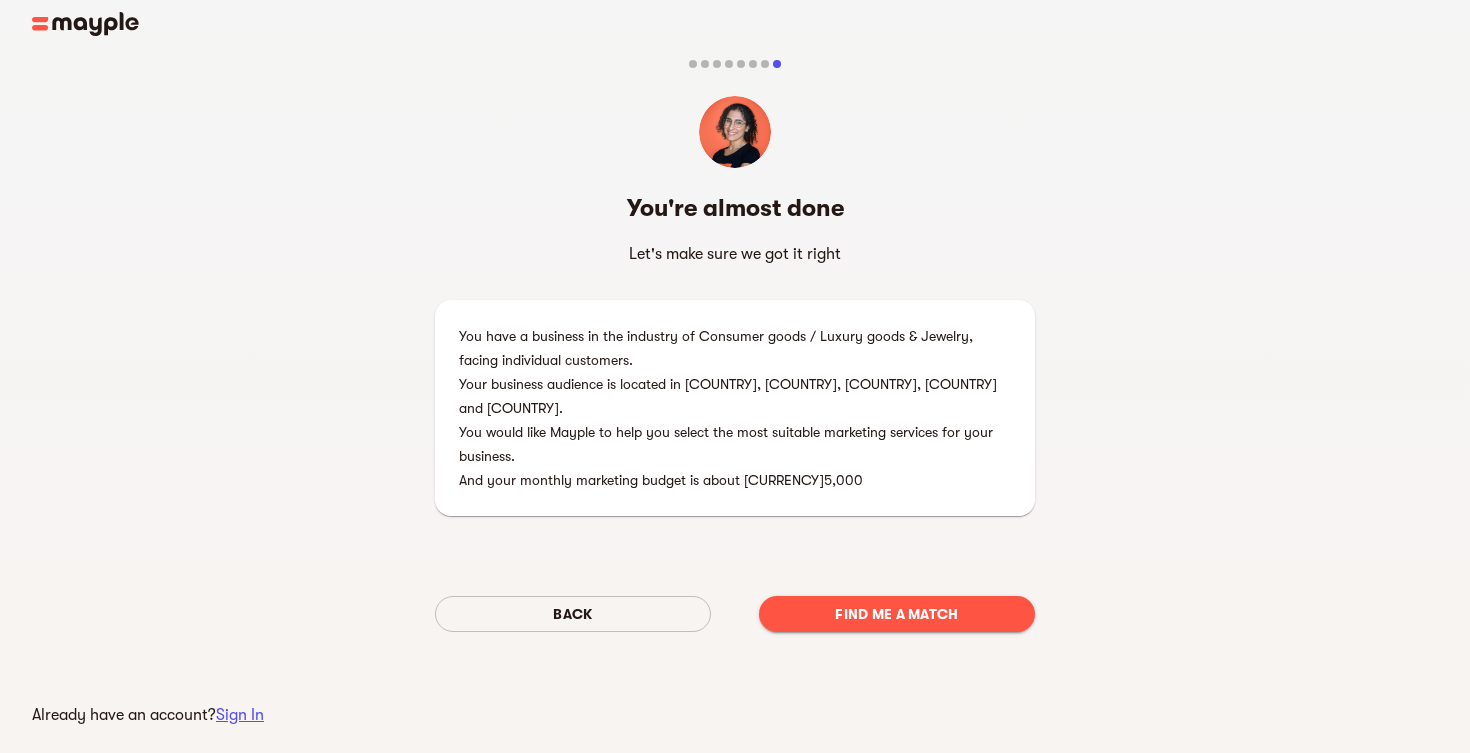 click on "Find me a match" at bounding box center [897, 614] 